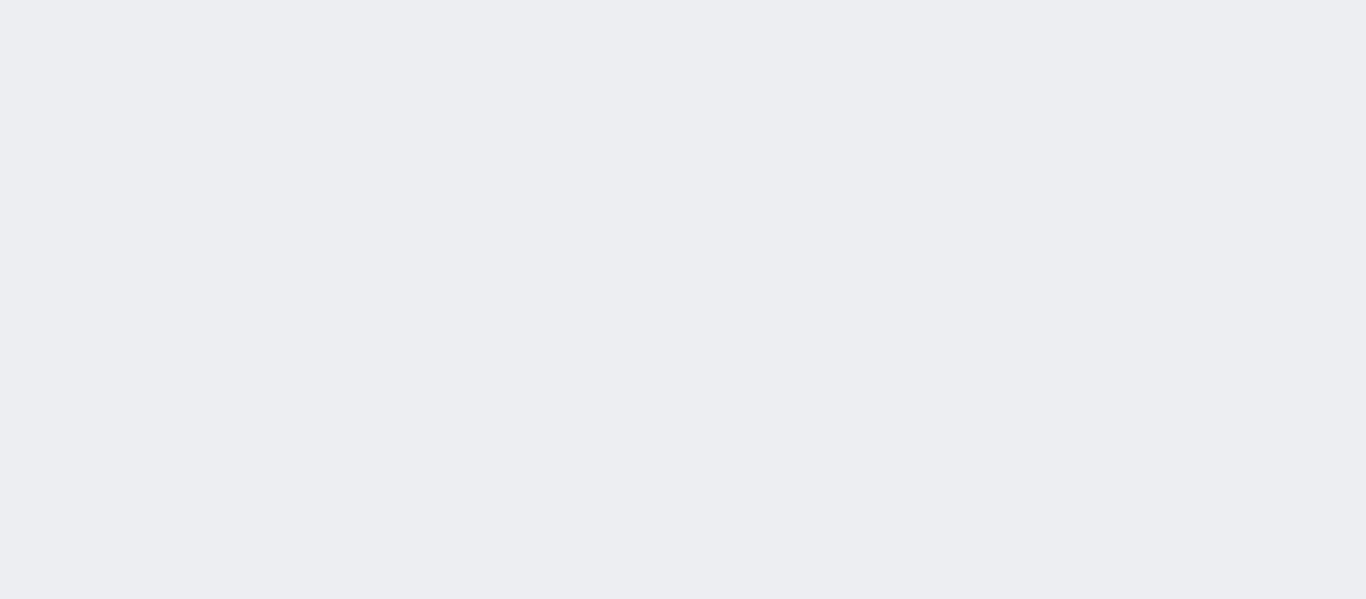 scroll, scrollTop: 0, scrollLeft: 0, axis: both 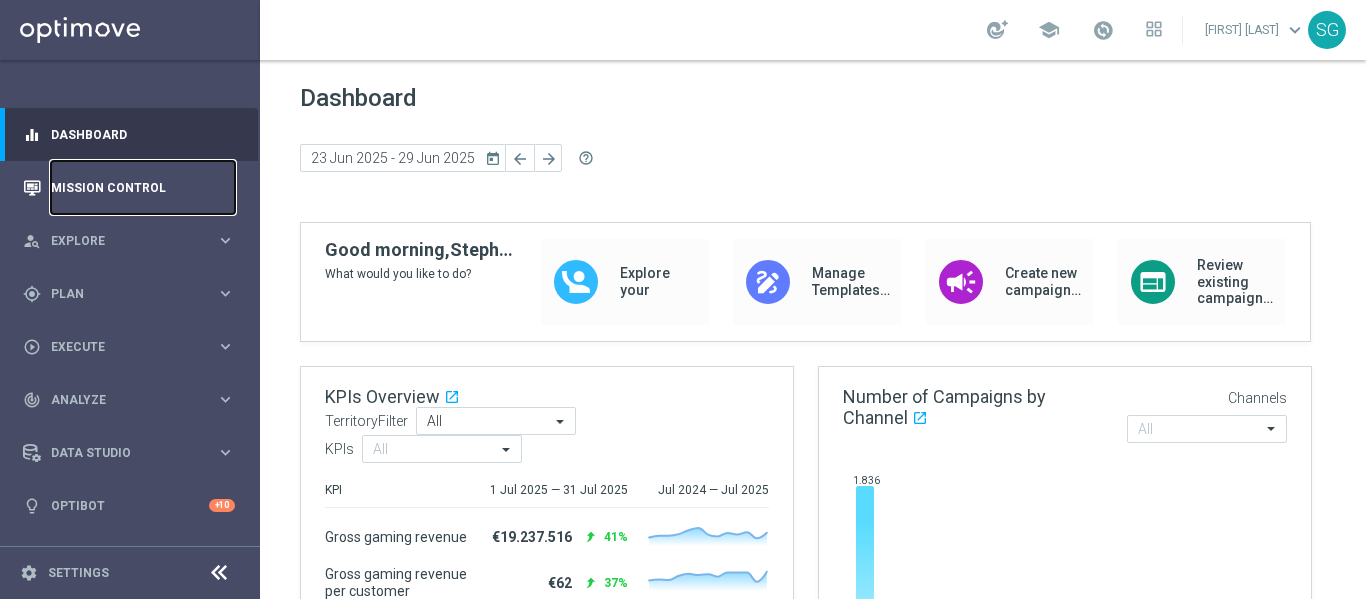 click on "Mission Control" at bounding box center (143, 187) 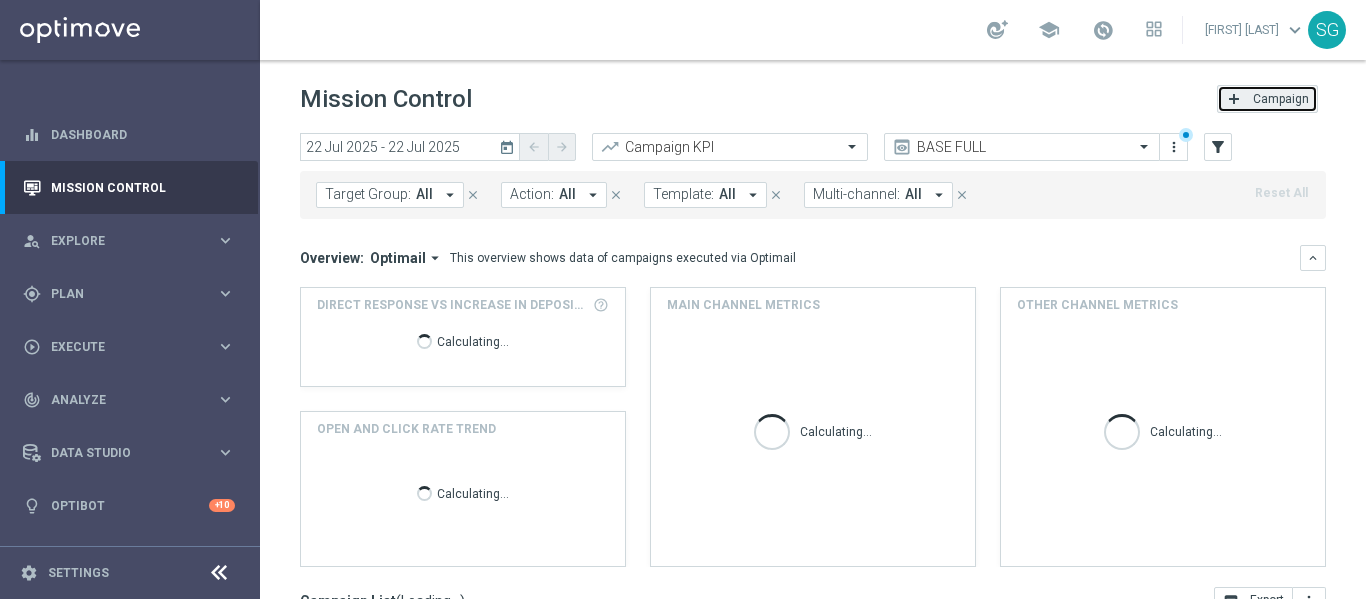 click on "add
Campaign" 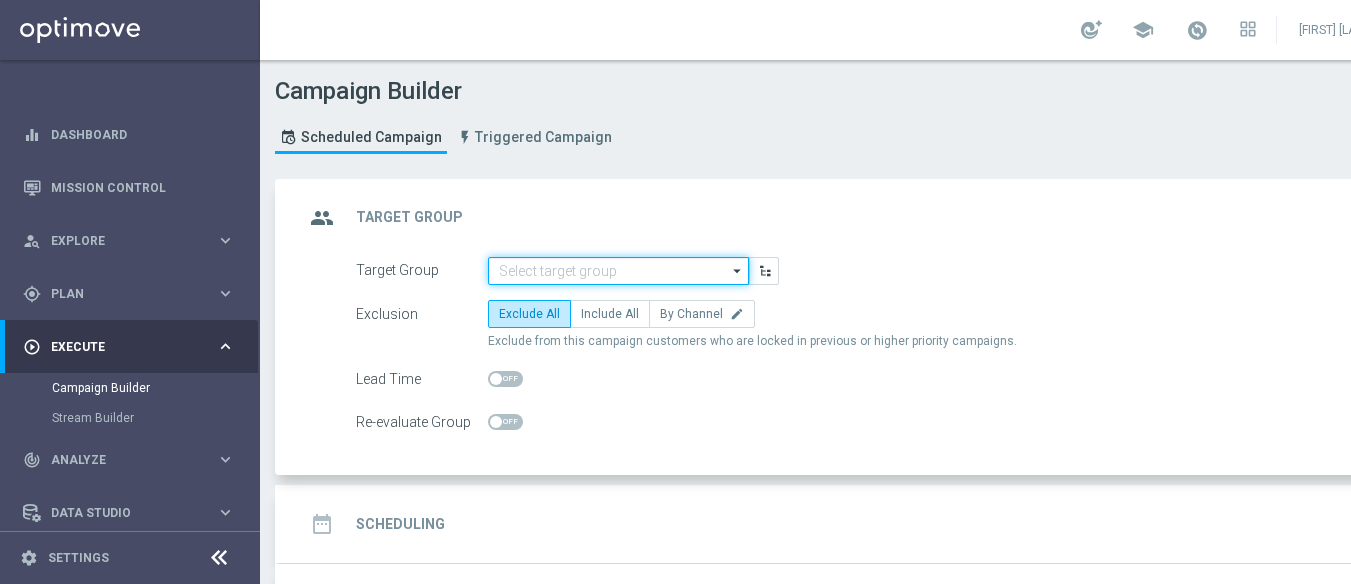 click 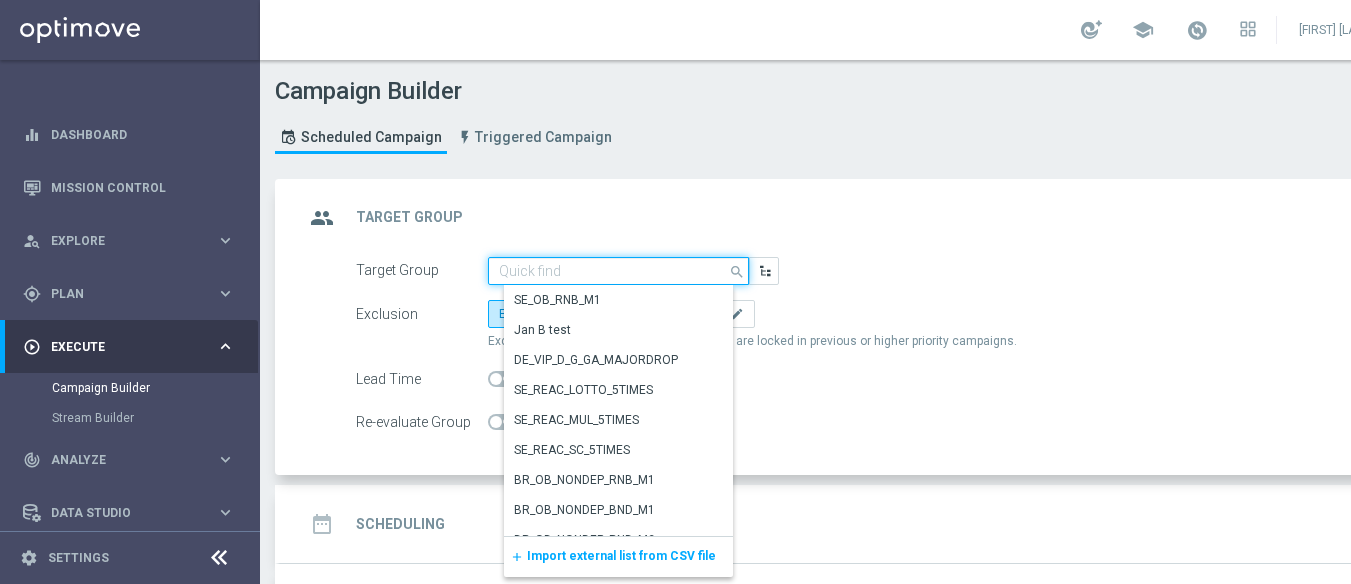 paste on "BR_SOL__DEPOSITORS__ALL_EMA_TAC_GM" 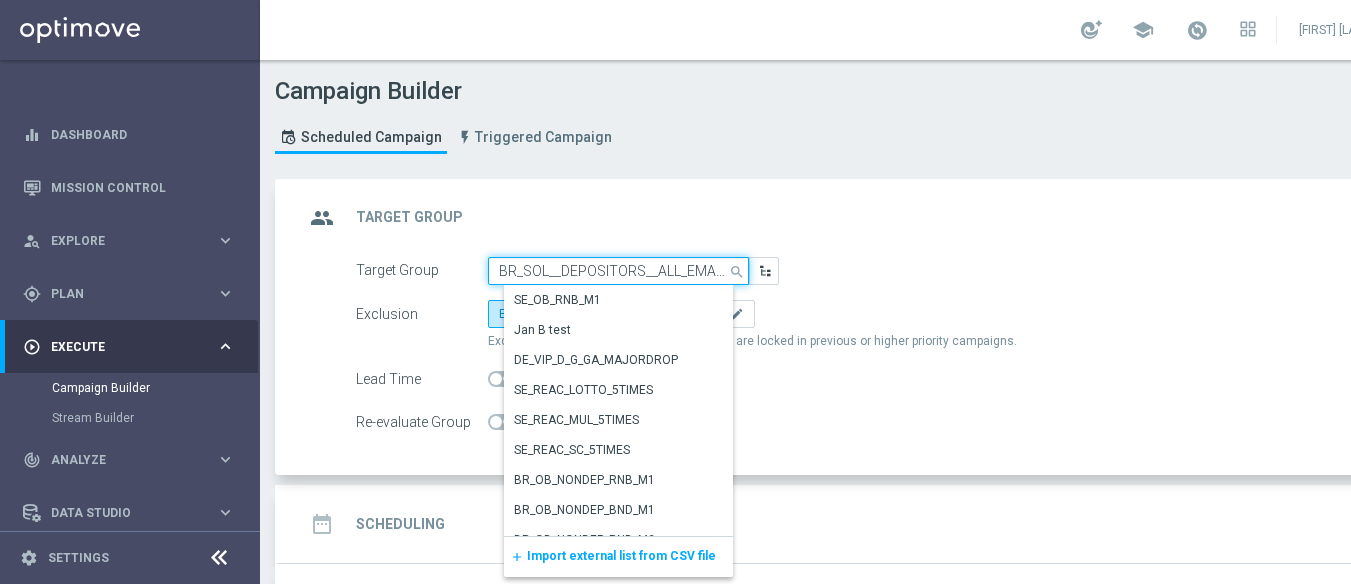 scroll, scrollTop: 0, scrollLeft: 43, axis: horizontal 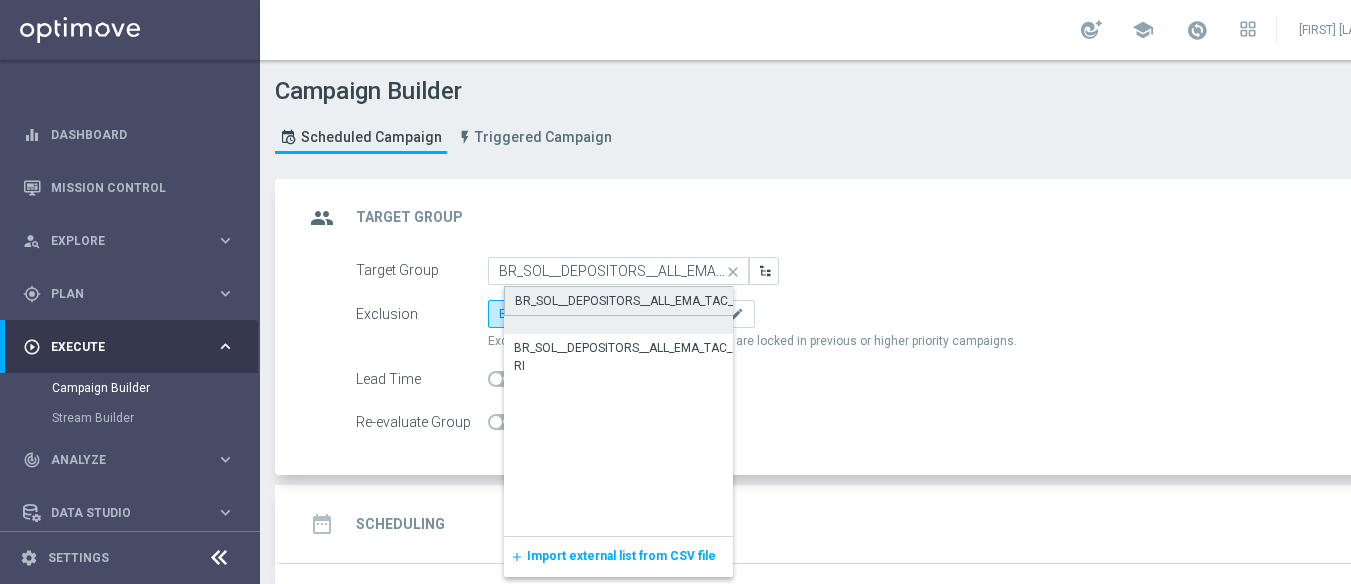 click on "BR_SOL__DEPOSITORS__ALL_EMA_TAC_GM" 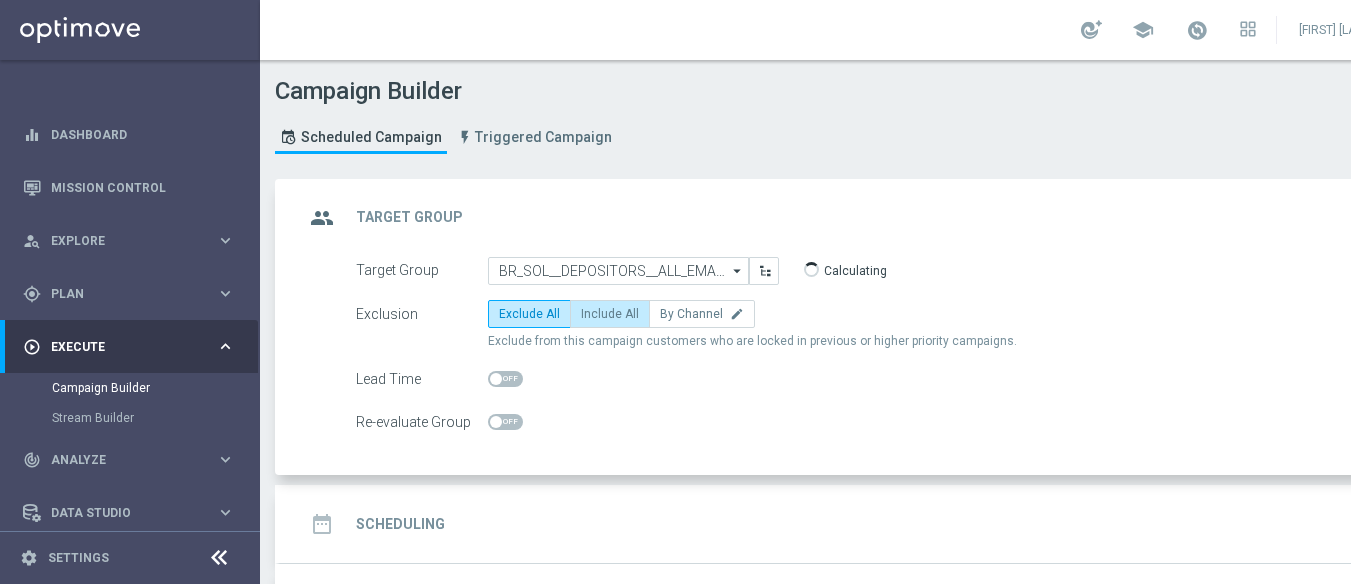 click on "Include All" 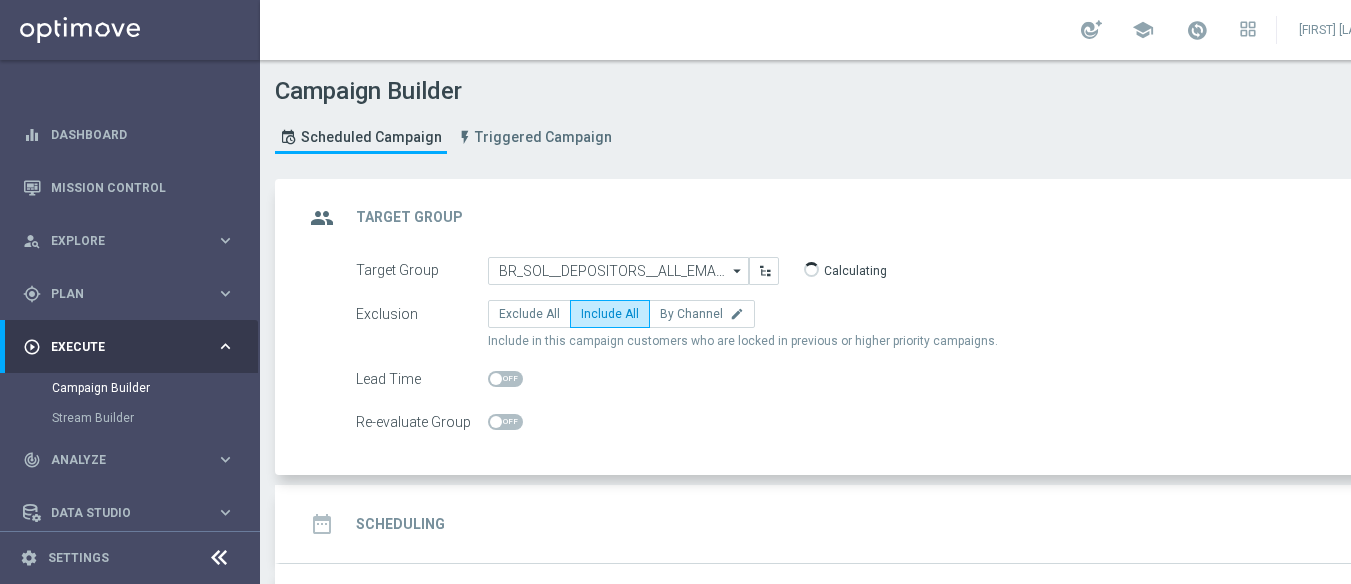 click on "date_range
Scheduling
keyboard_arrow_down" 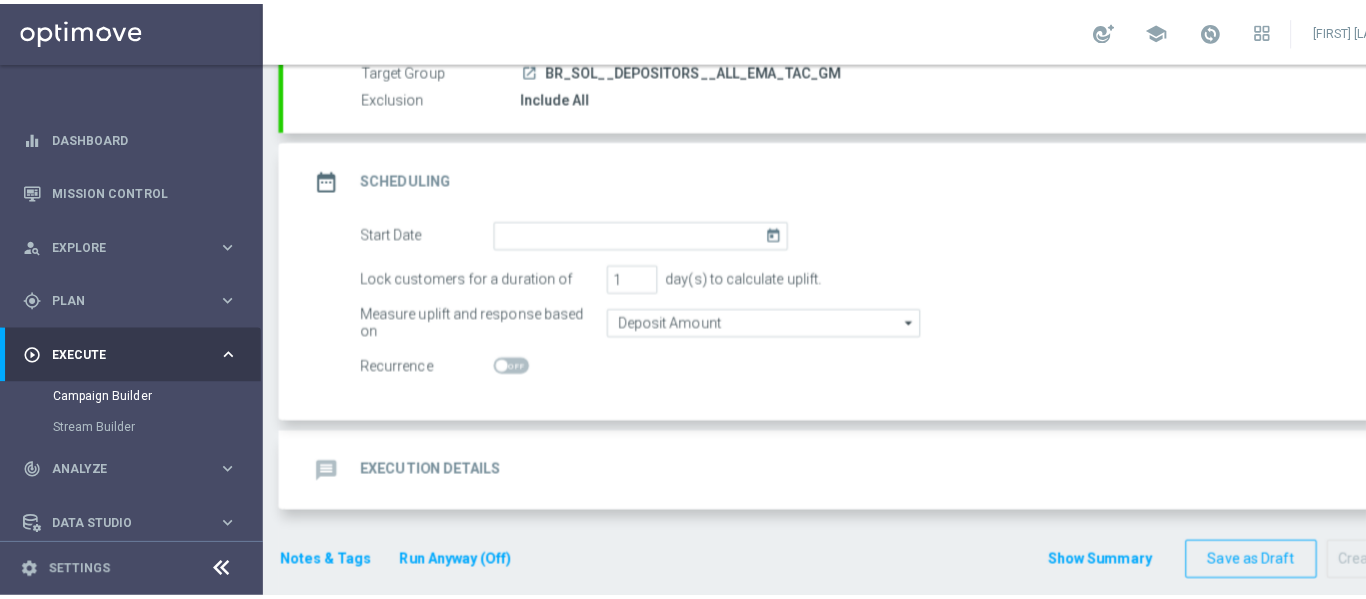 scroll, scrollTop: 207, scrollLeft: 0, axis: vertical 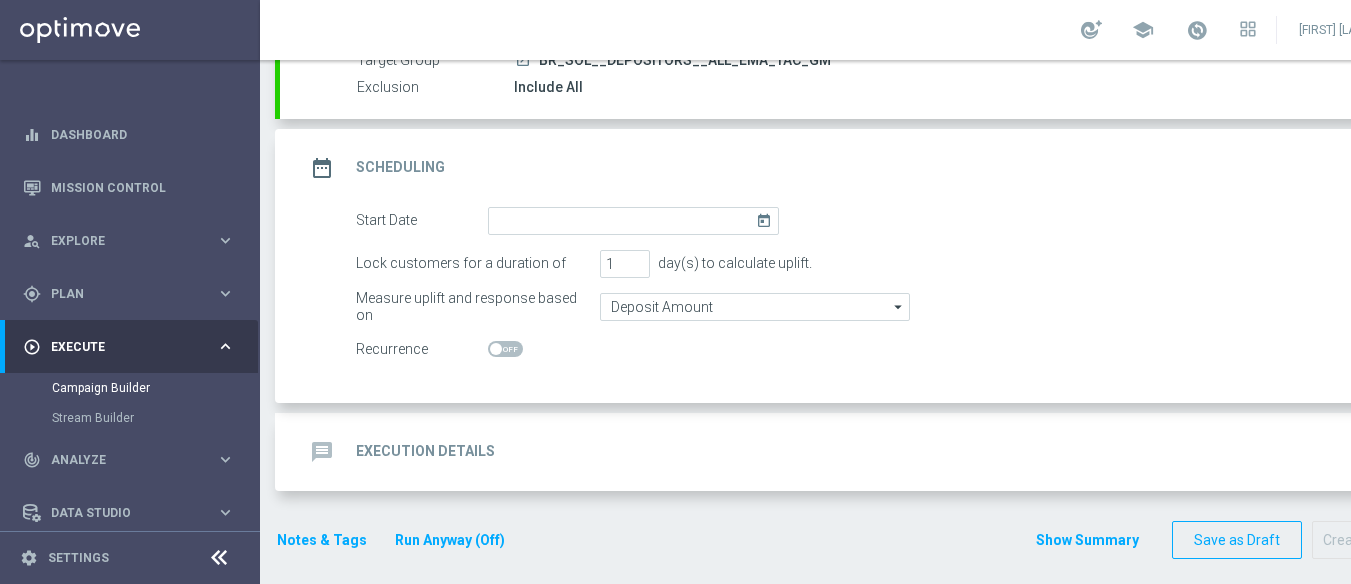 click at bounding box center (219, 558) 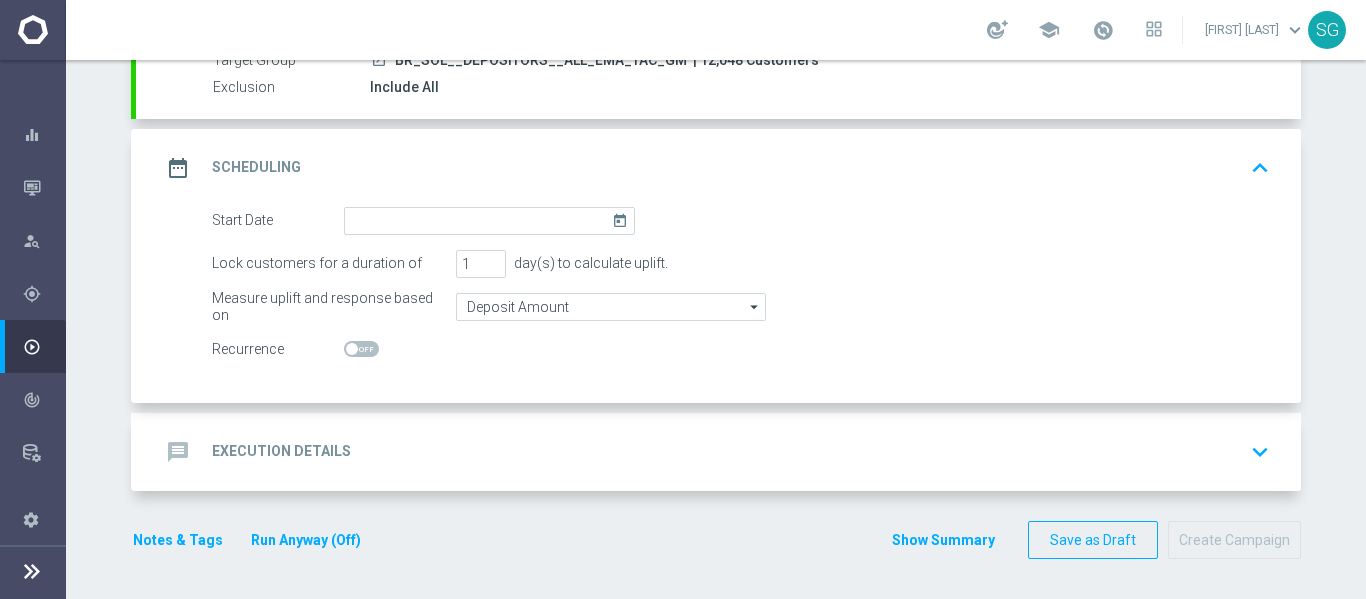 click on "today" 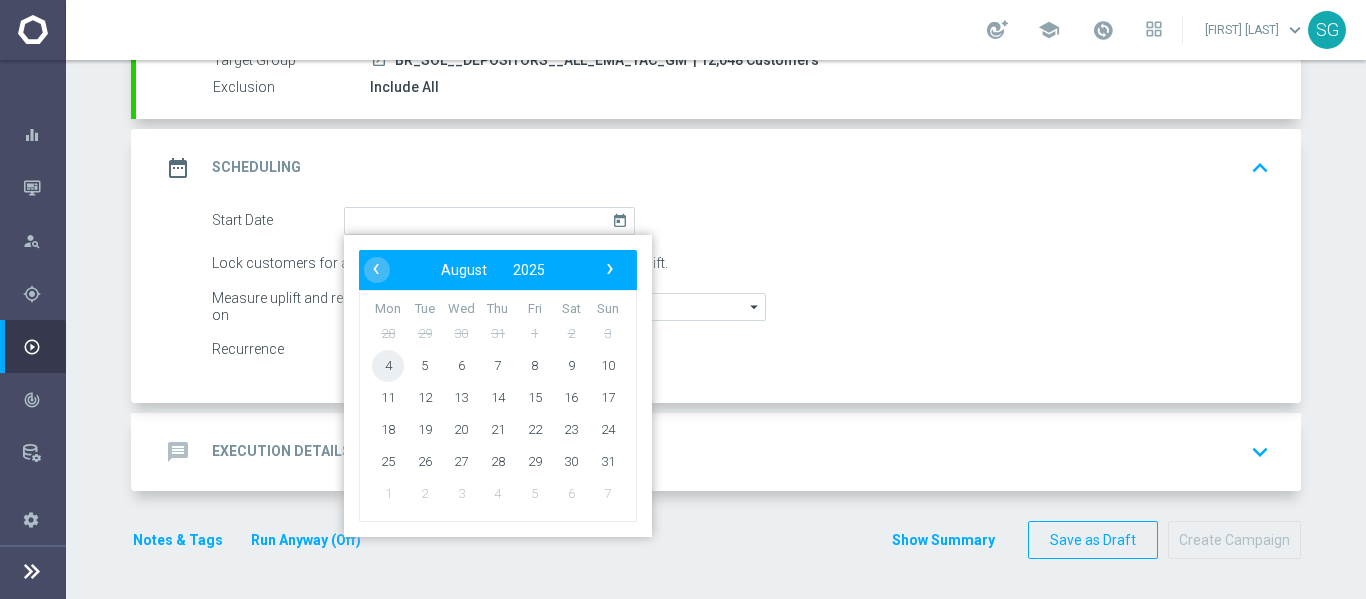 click on "4" 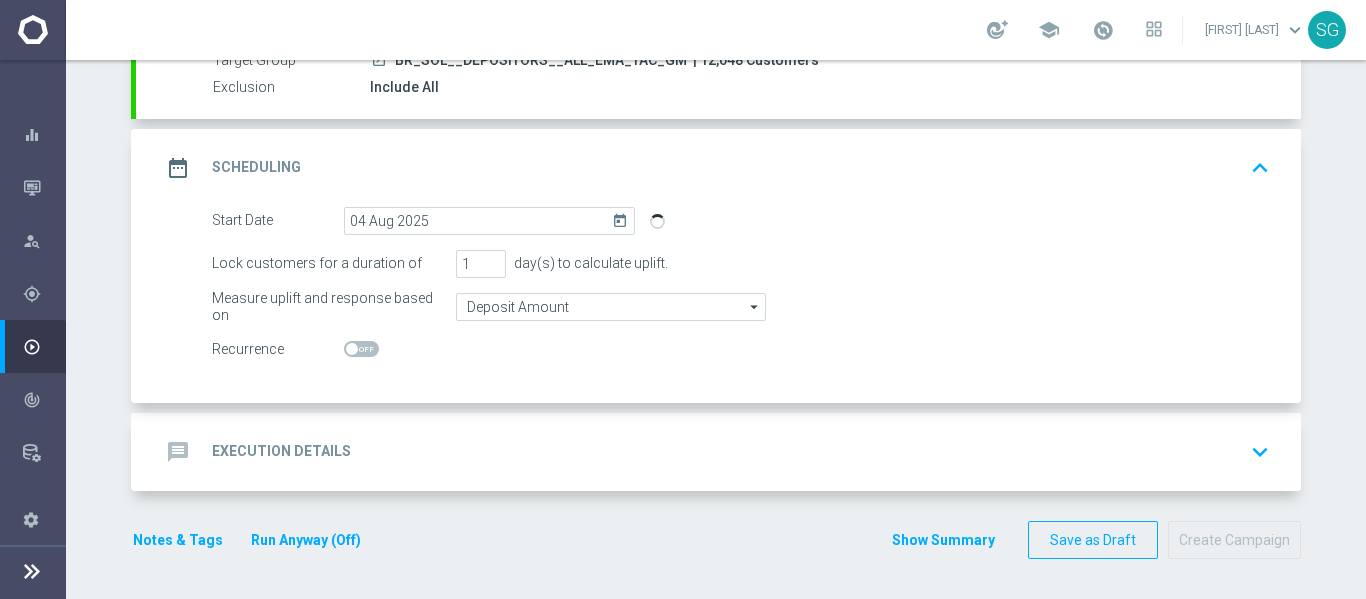 click on "message
Execution Details
keyboard_arrow_down" 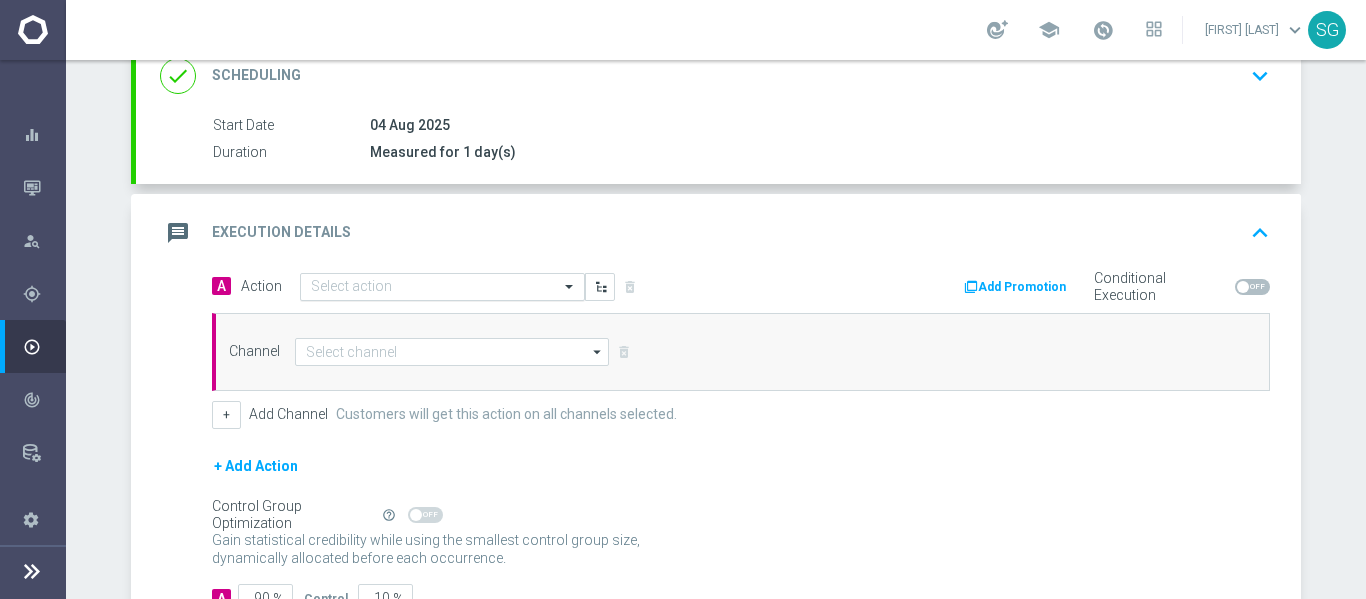 scroll, scrollTop: 291, scrollLeft: 0, axis: vertical 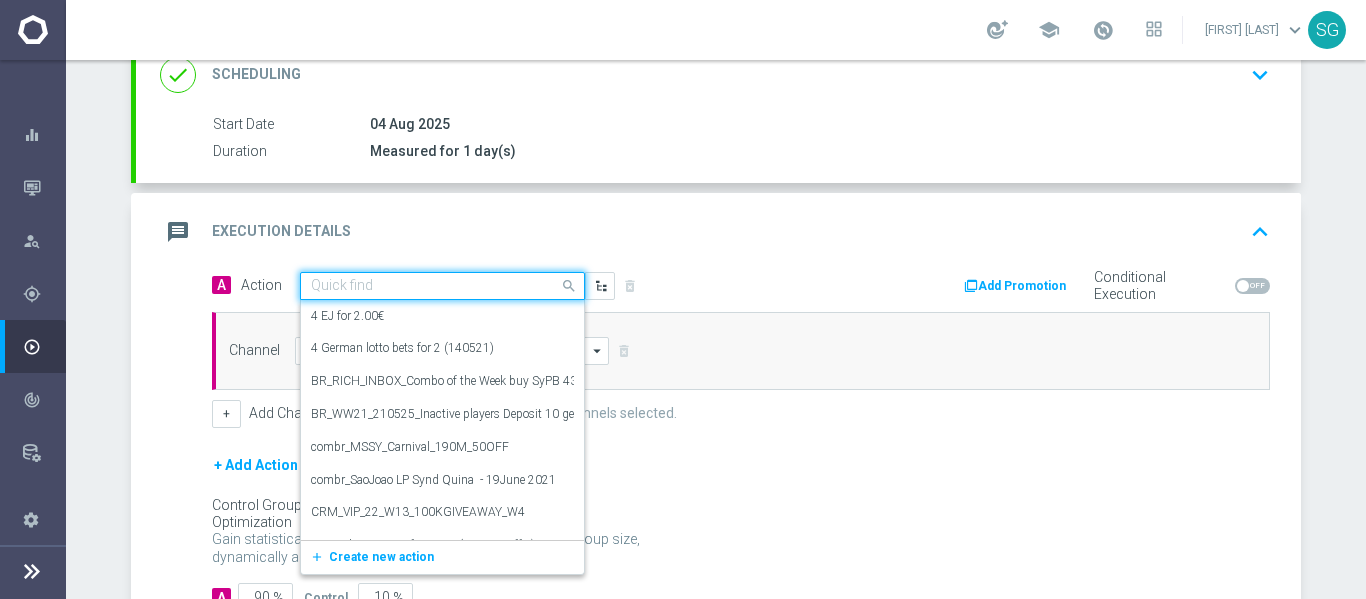 click 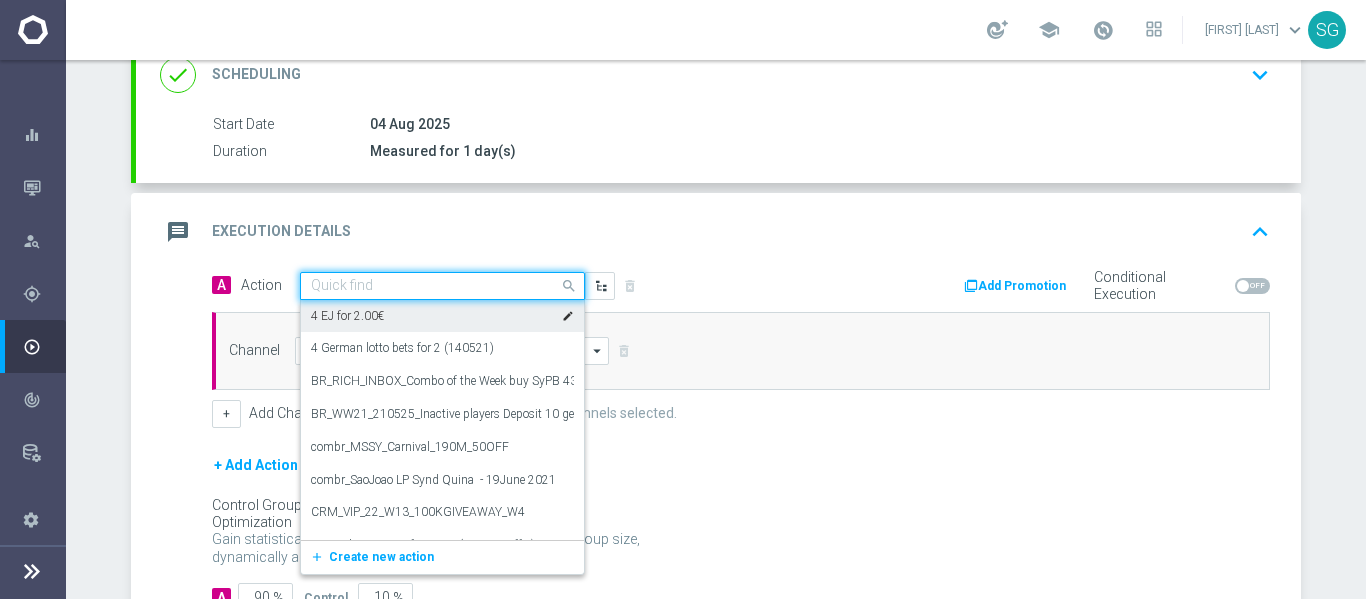 paste on "BR_SOL_GG_CACHORROS_AUG__NVIP_EMA_TAC_GM" 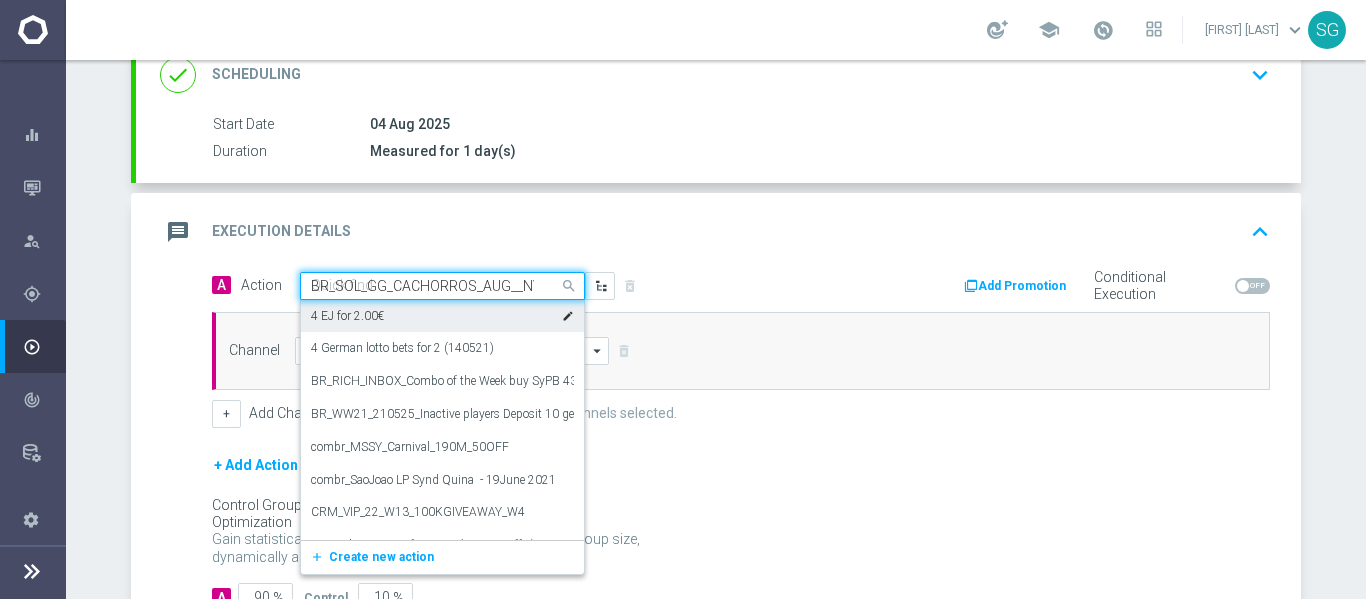 scroll, scrollTop: 0, scrollLeft: 110, axis: horizontal 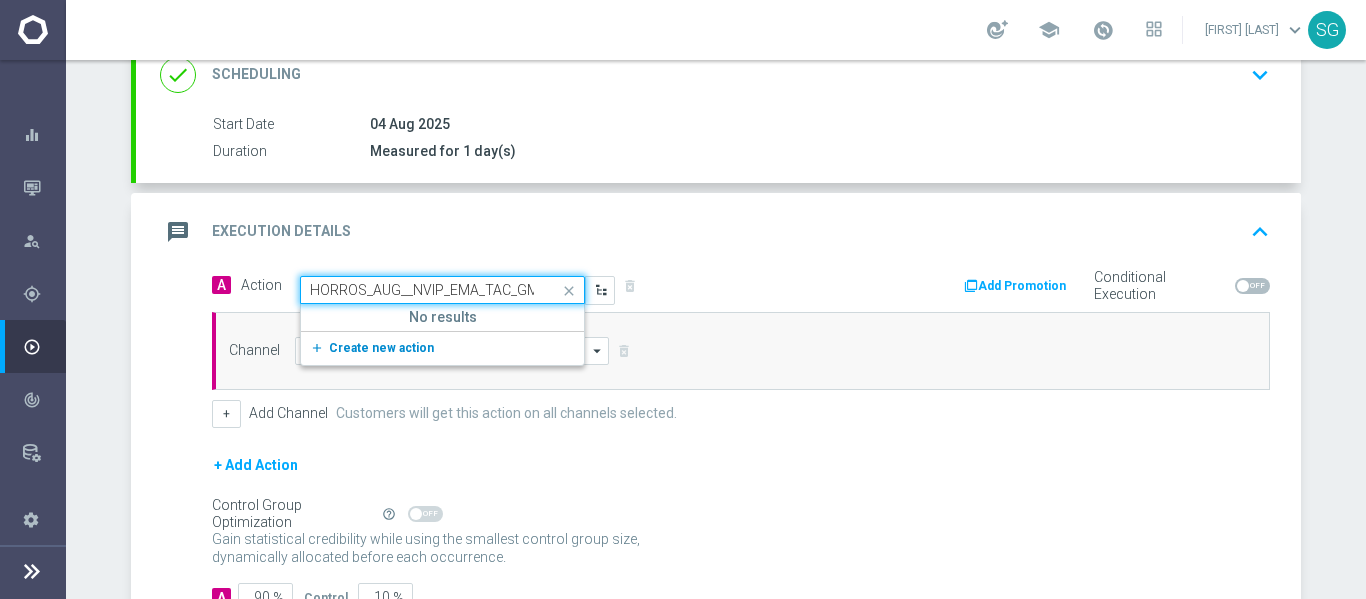 click on "add_new Create new action" at bounding box center [439, 348] 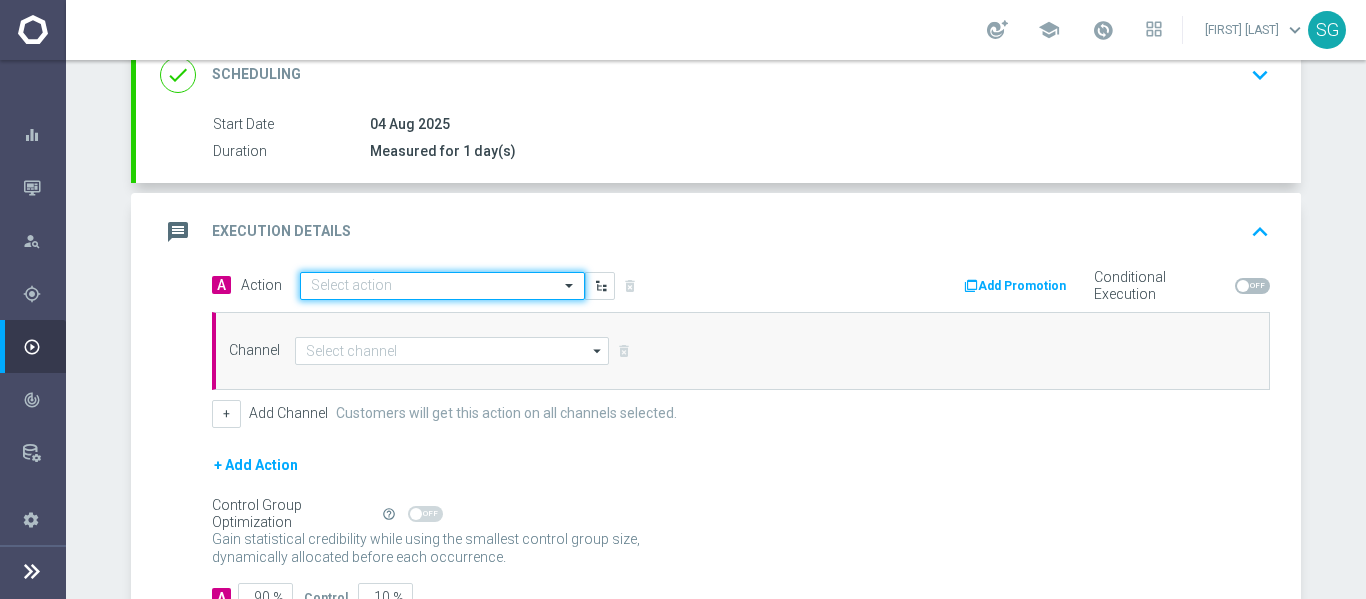 scroll, scrollTop: 0, scrollLeft: 0, axis: both 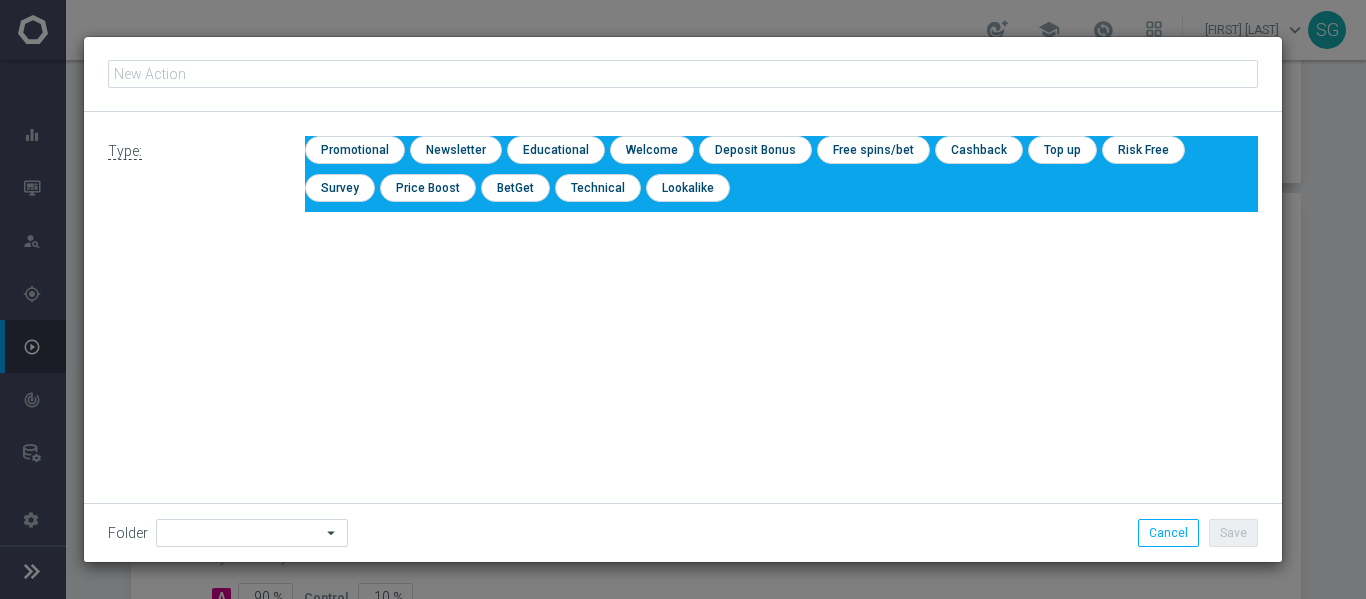 click 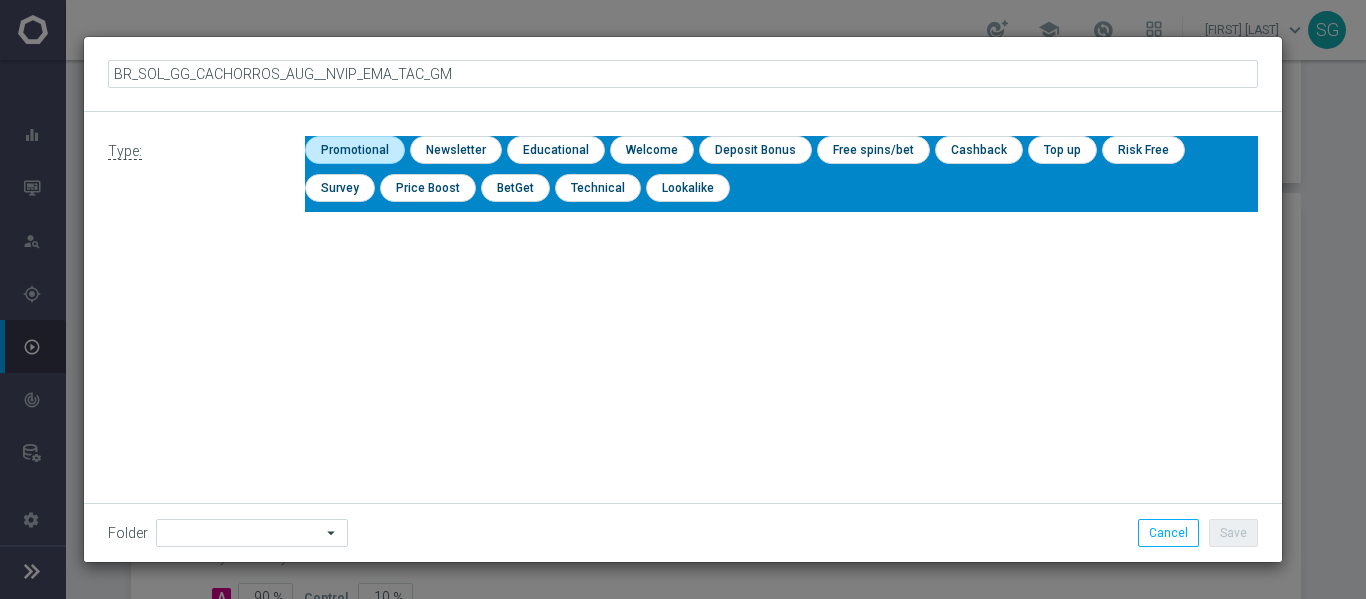 click 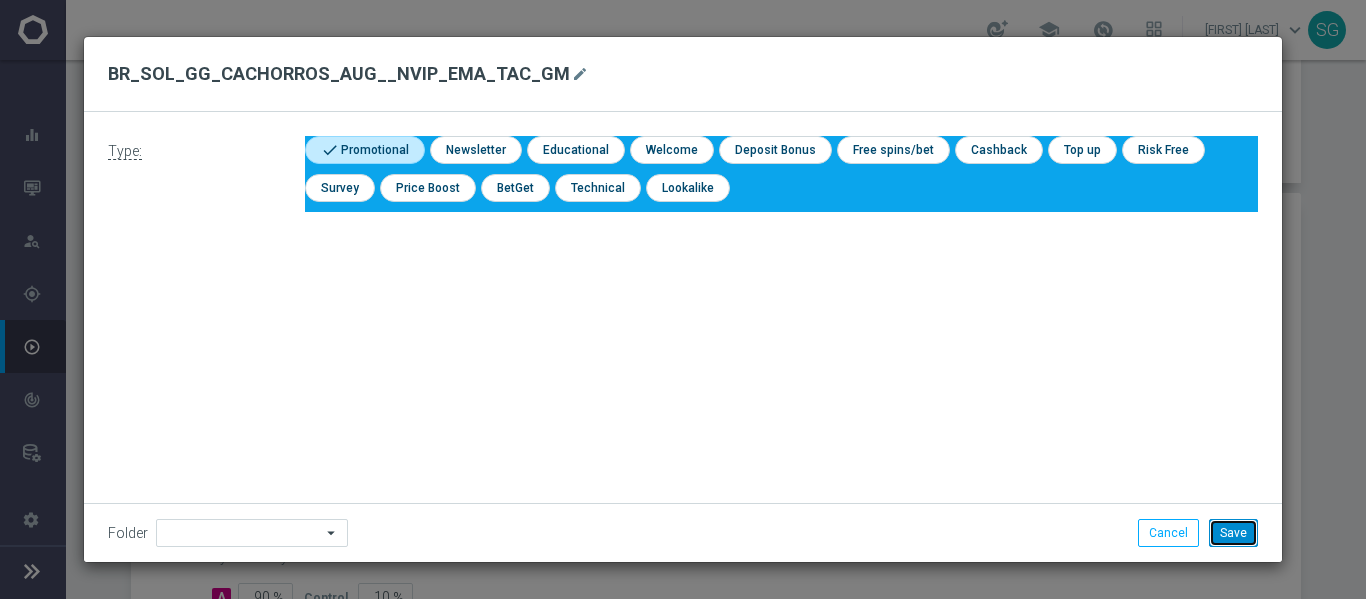 click on "Save" 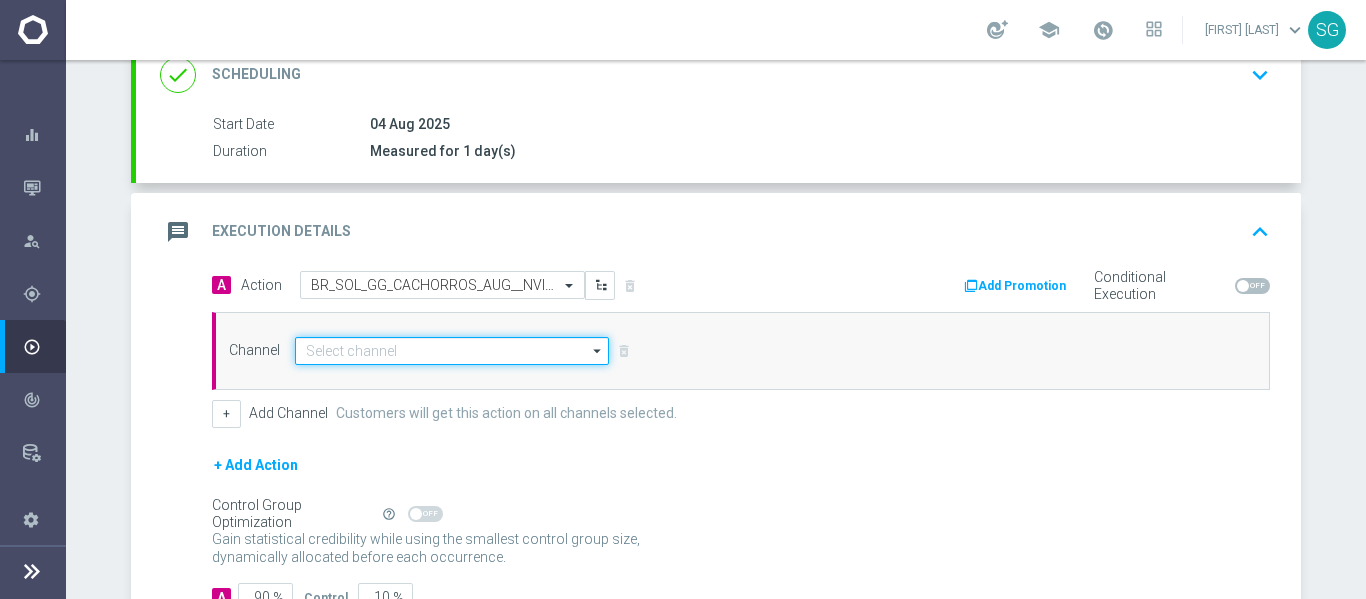 click 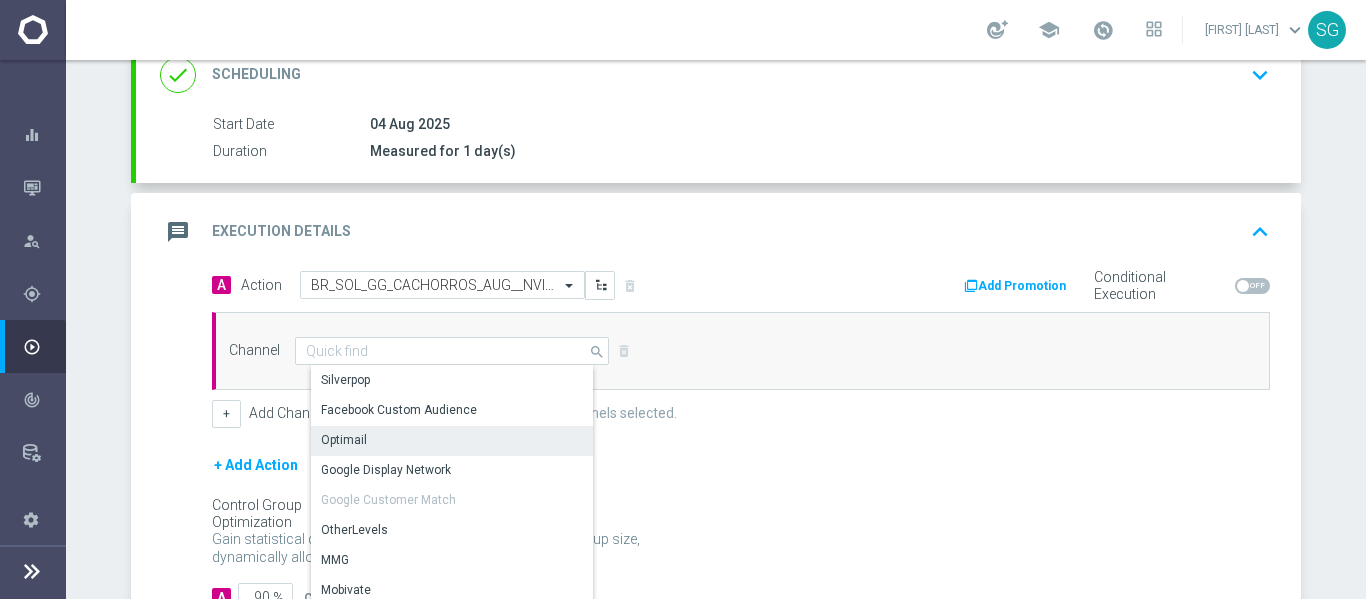 click on "Optimail" 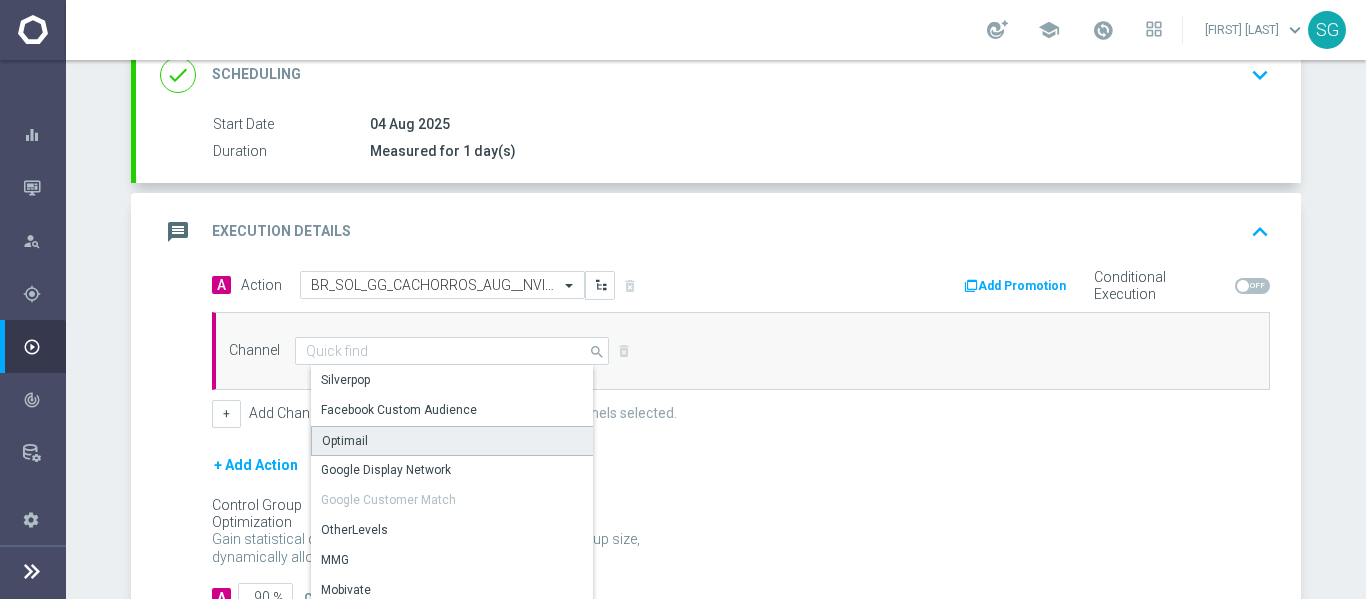 type on "Optimail" 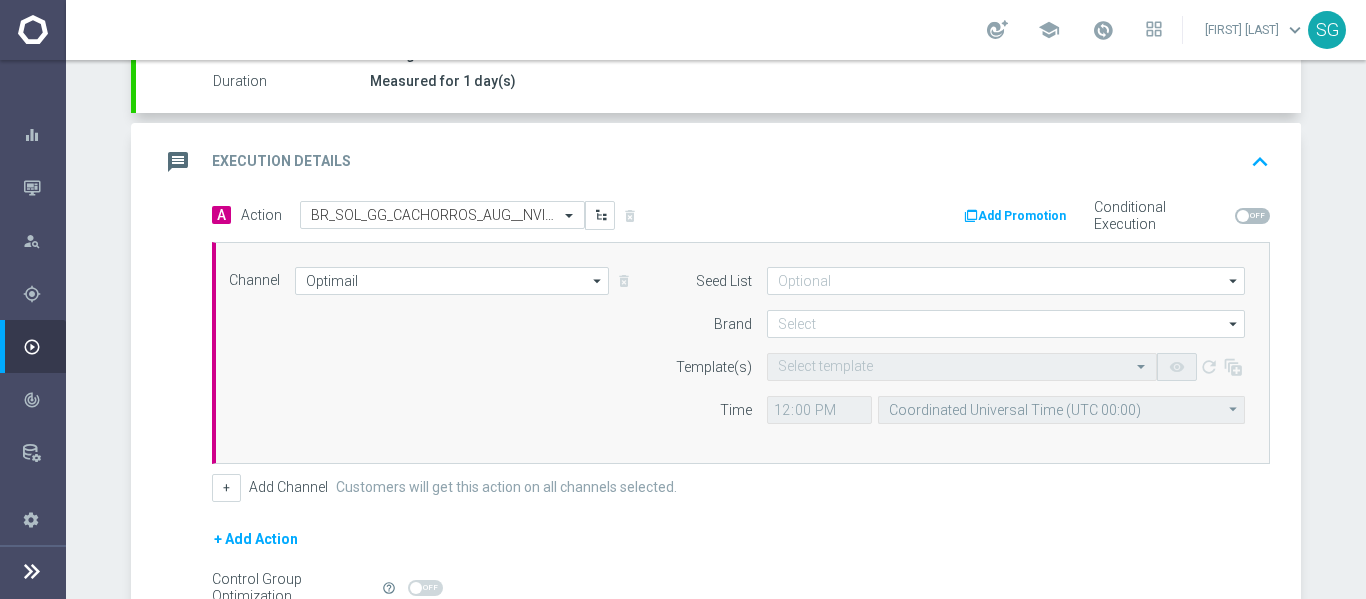 scroll, scrollTop: 399, scrollLeft: 0, axis: vertical 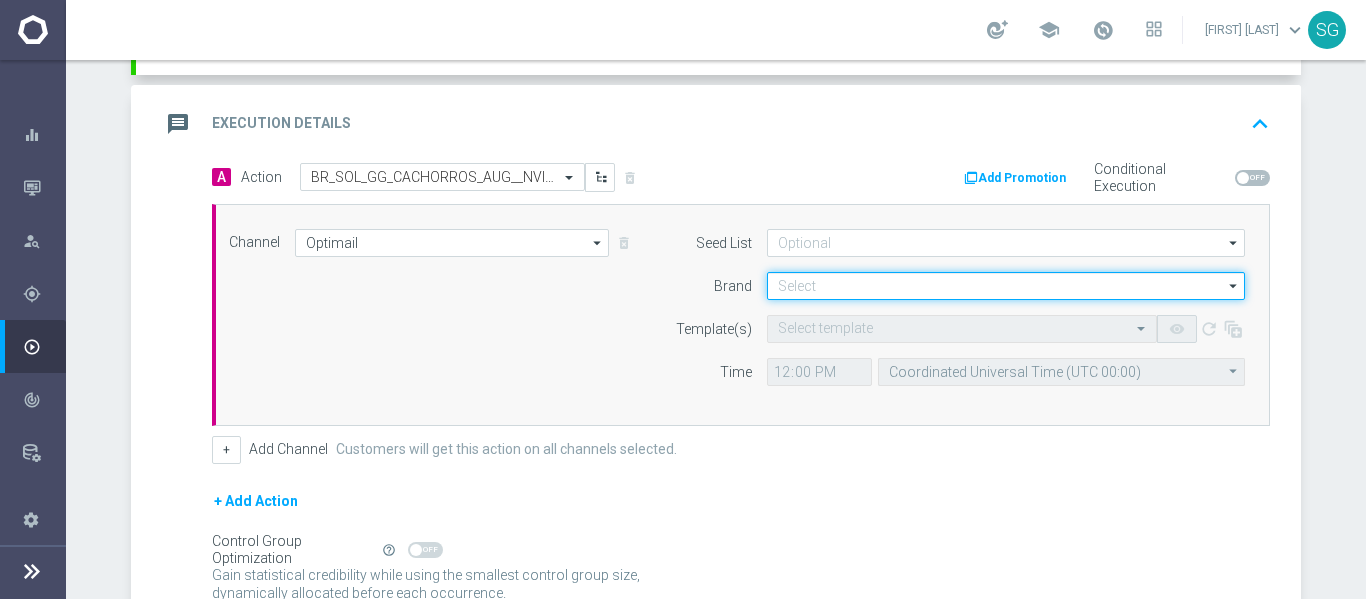 click 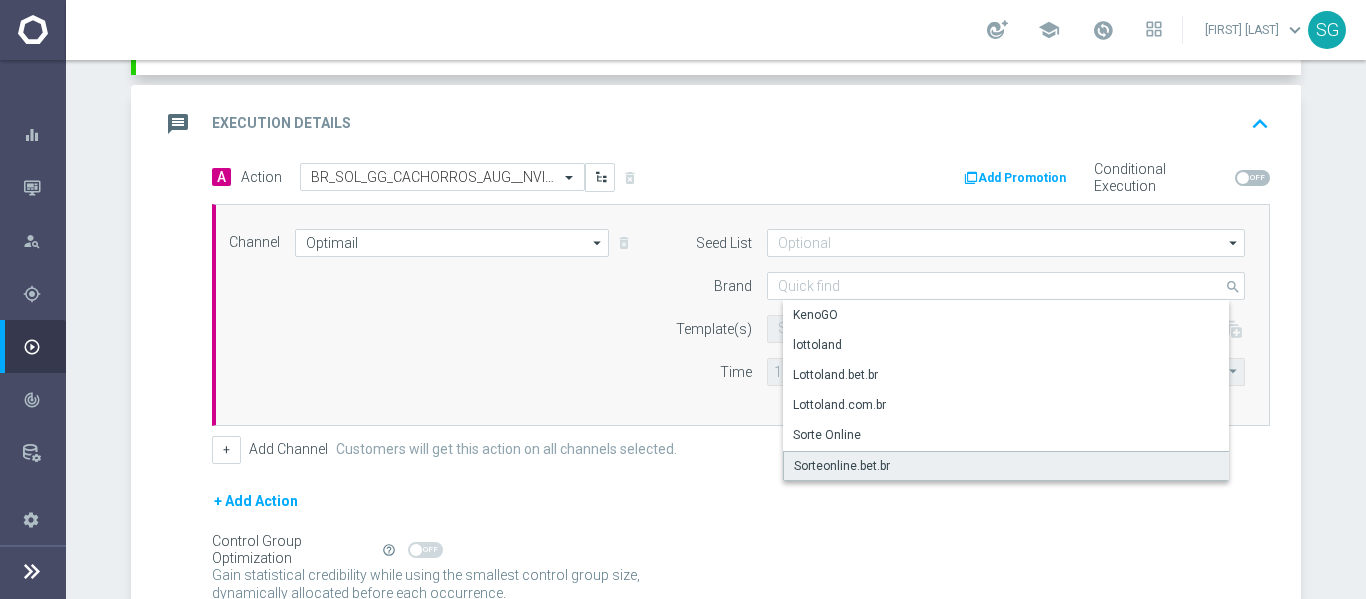 click on "Sorteonline.bet.br" 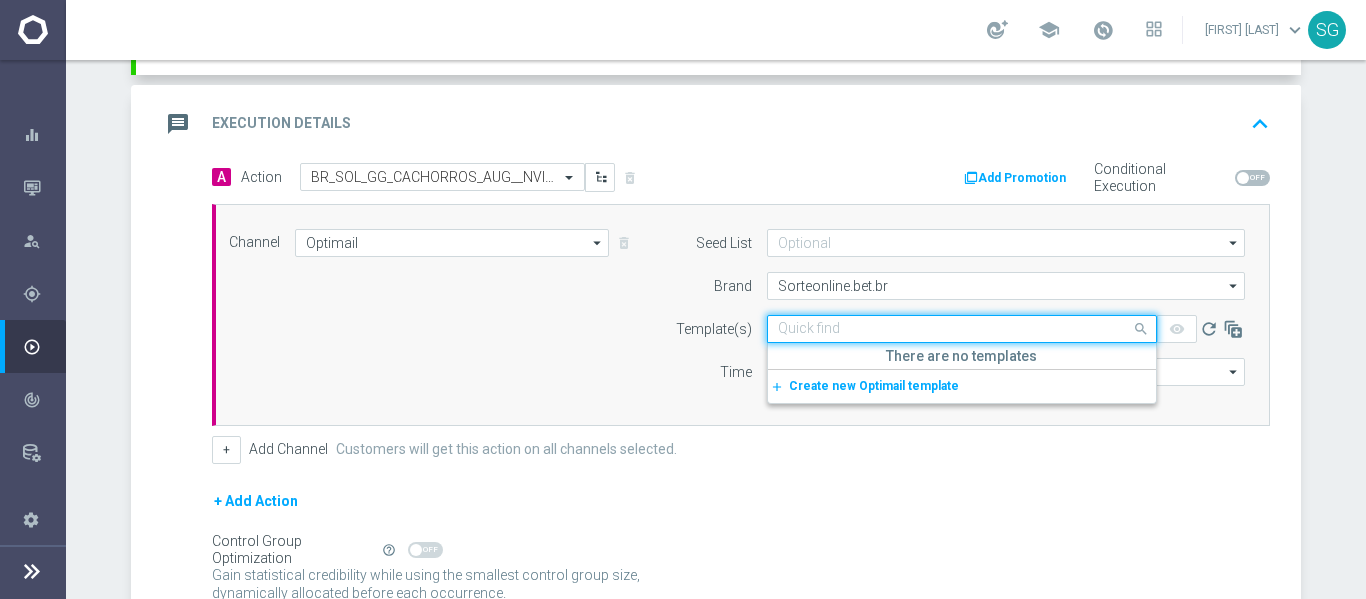 paste on "BR_SOL_GG_CACHORROS_AUG__NVIP_EMA_TAC_GM" 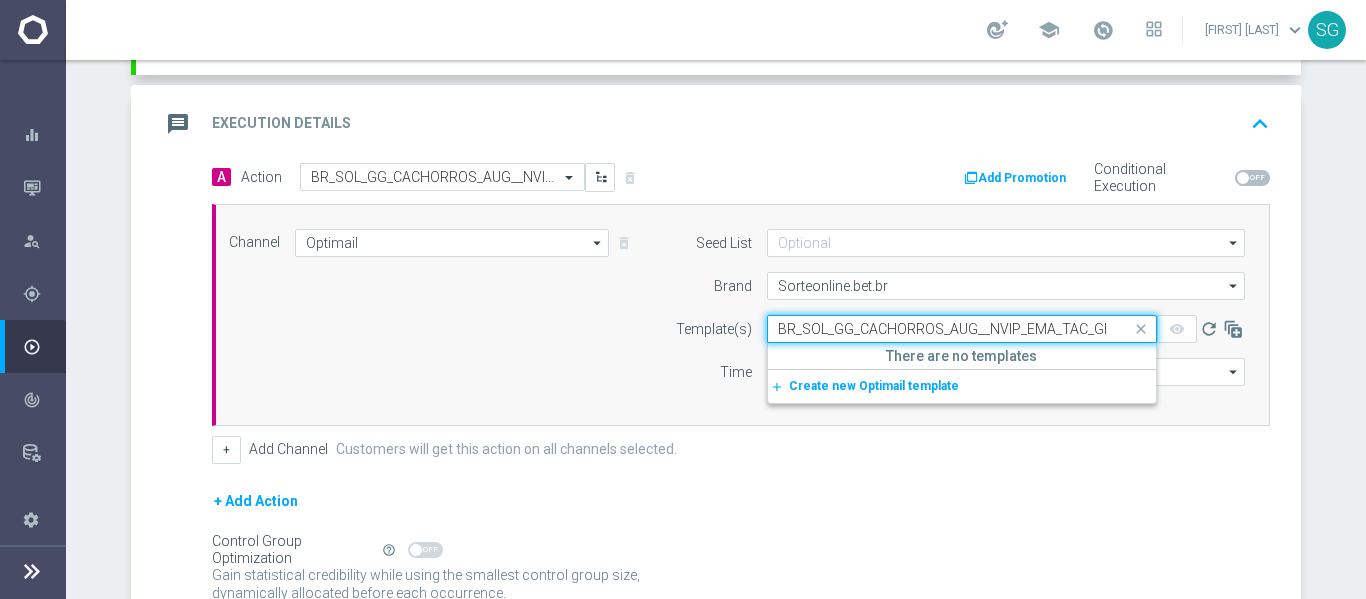 scroll, scrollTop: 0, scrollLeft: 5, axis: horizontal 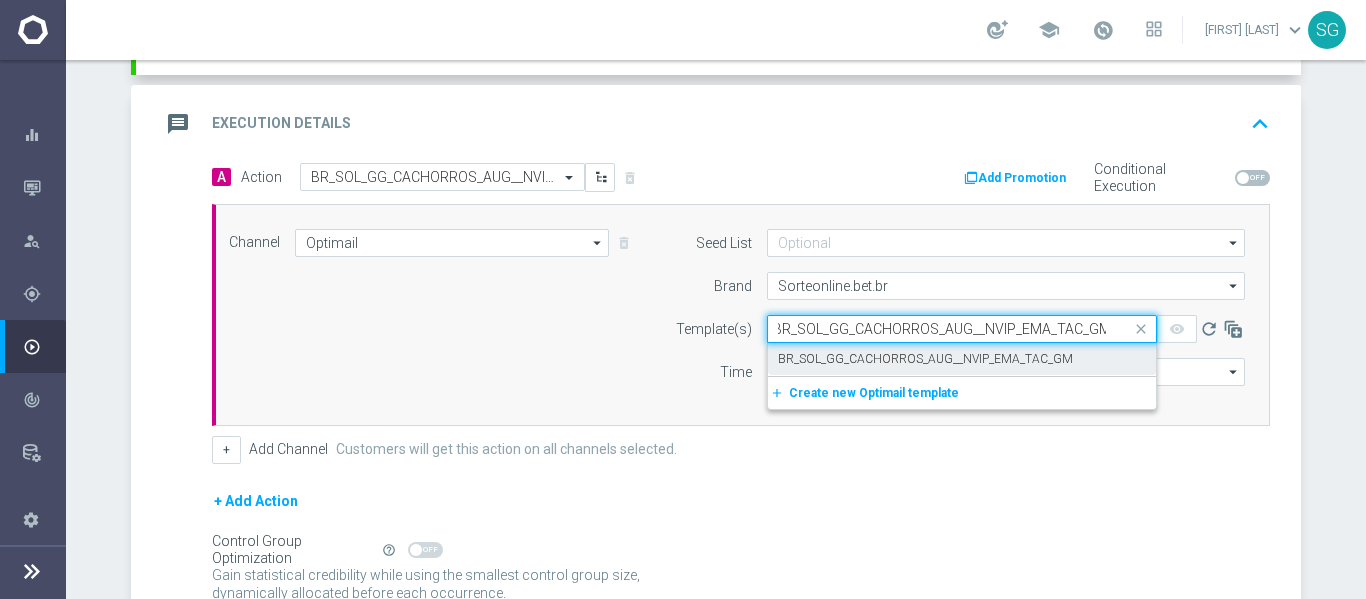 click on "BR_SOL_GG_CACHORROS_AUG__NVIP_EMA_TAC_GM" at bounding box center (962, 359) 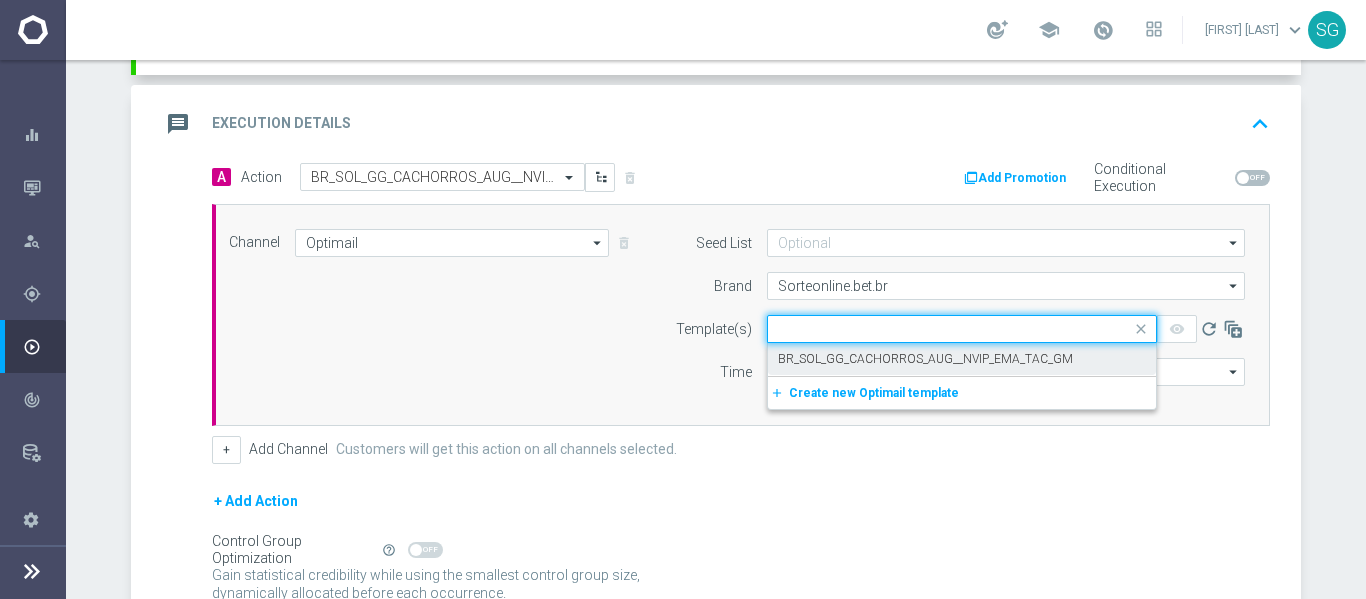 scroll, scrollTop: 0, scrollLeft: 0, axis: both 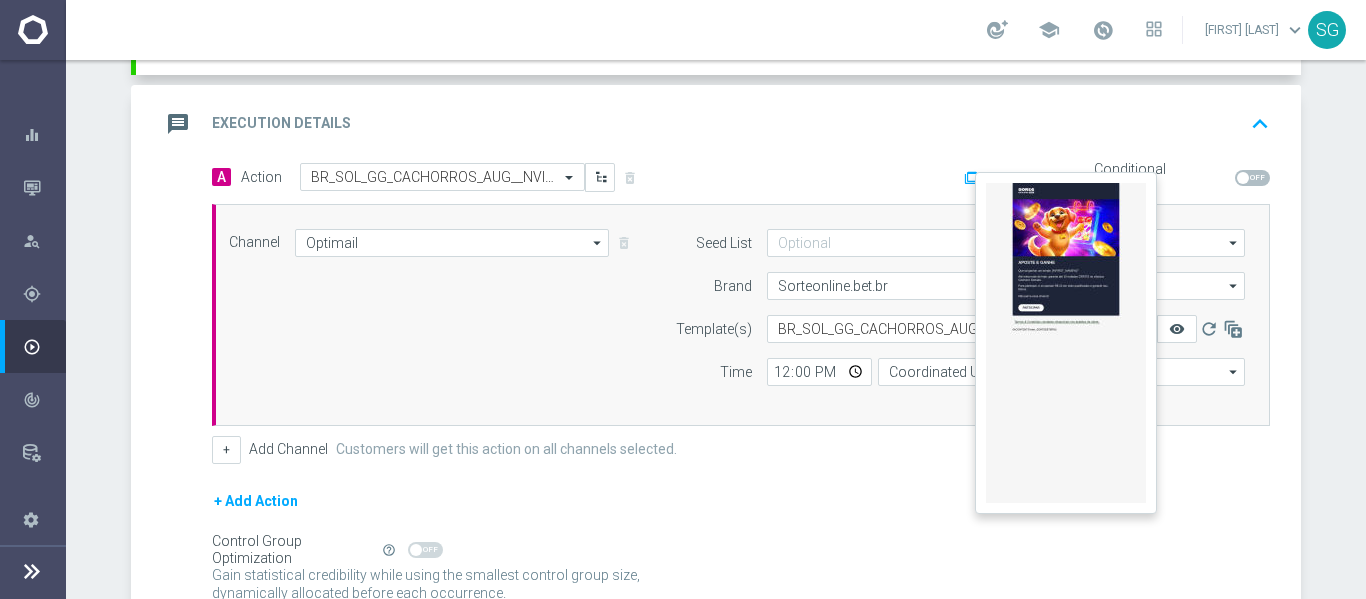 click on "remove_red_eye" 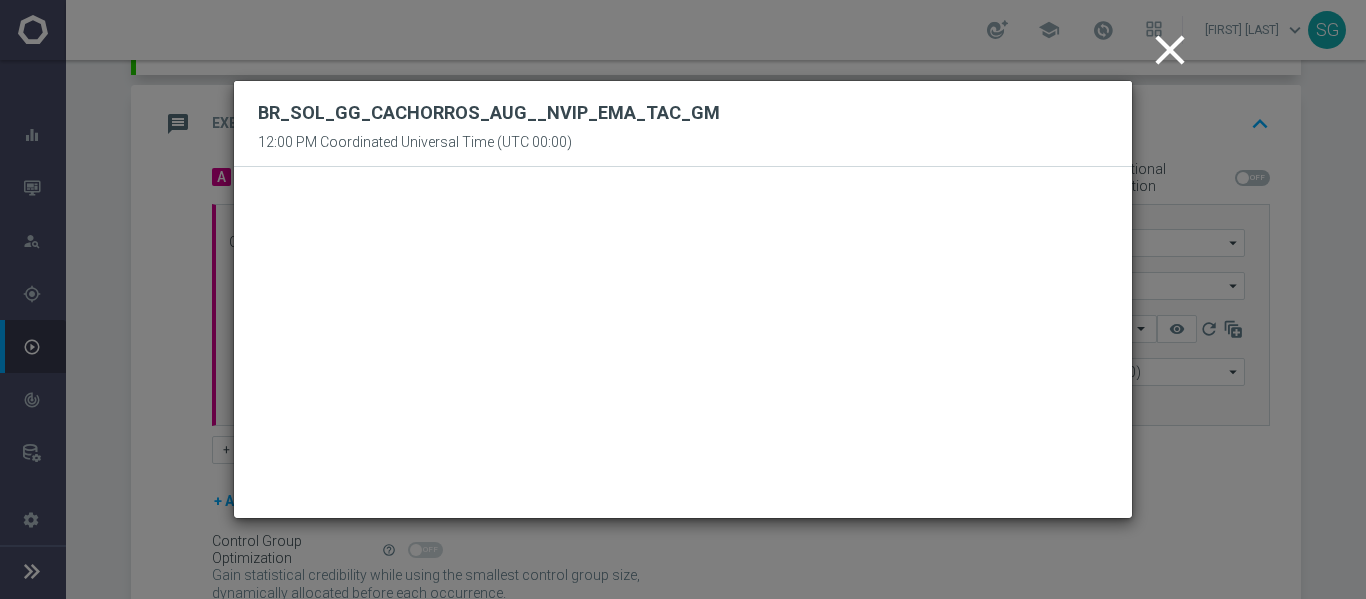 click on "close" 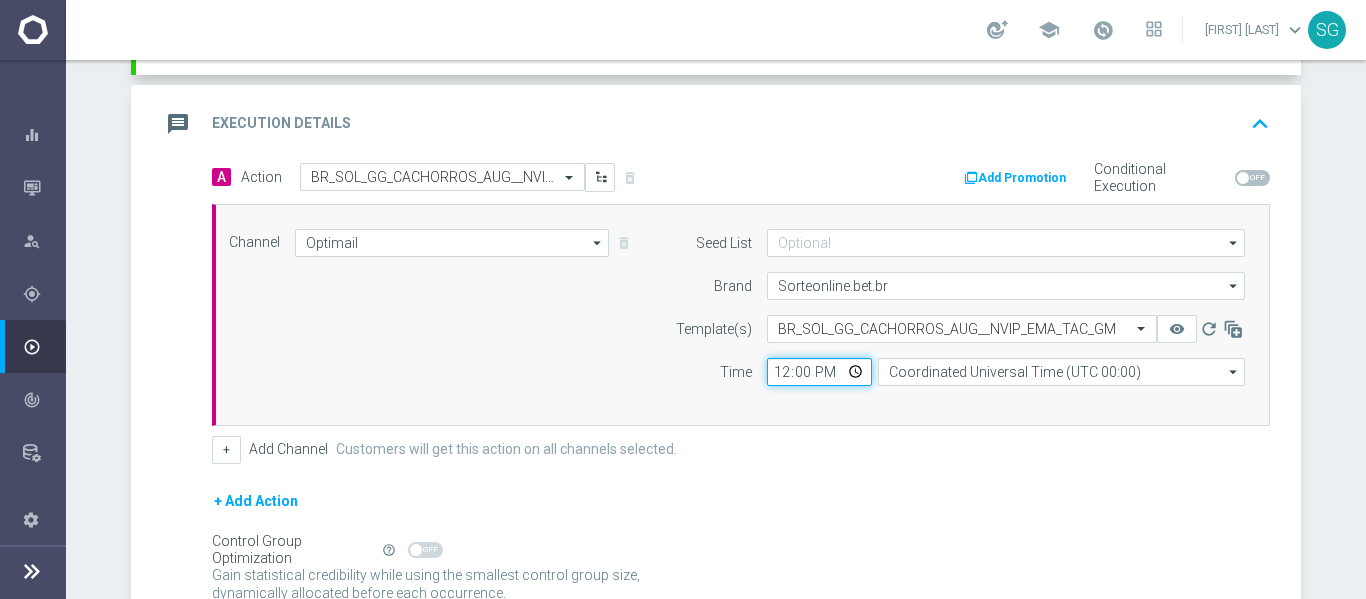 click on "12:00" 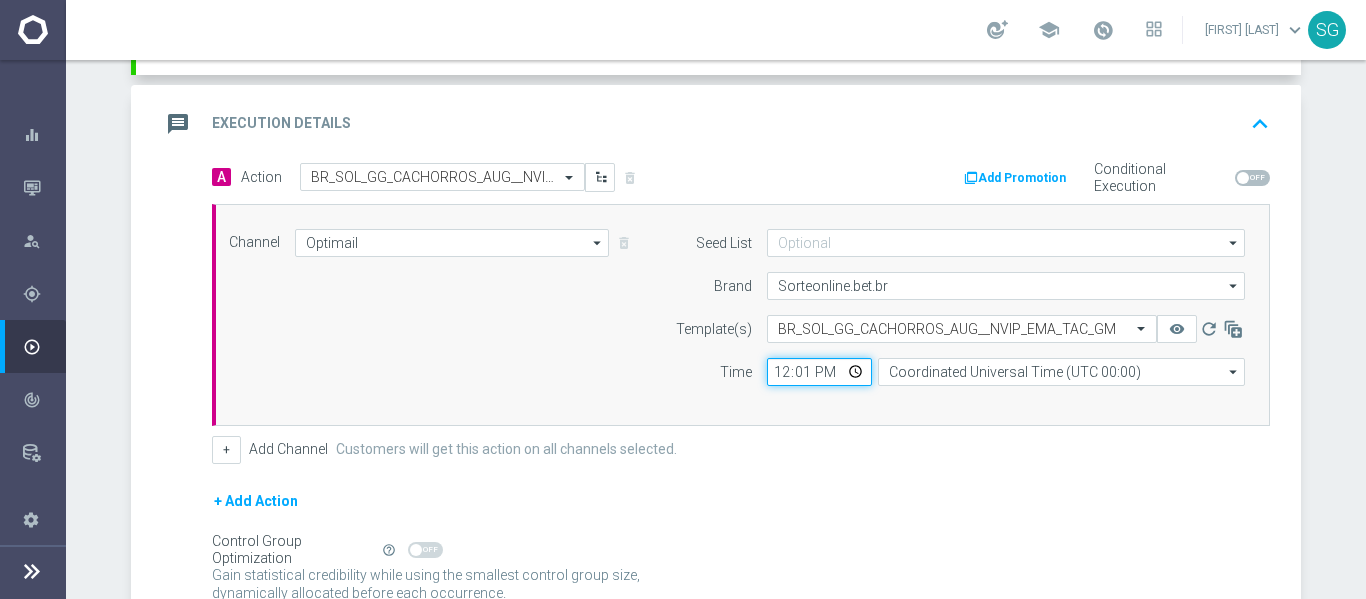 type on "12:10" 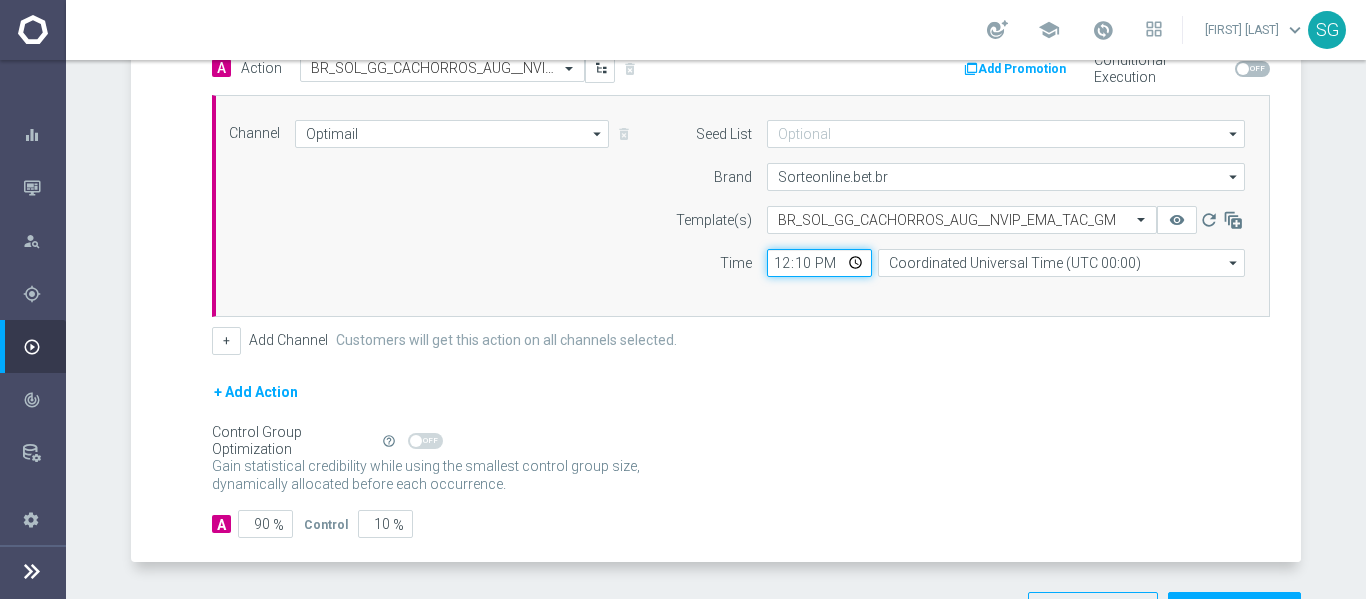 scroll, scrollTop: 512, scrollLeft: 0, axis: vertical 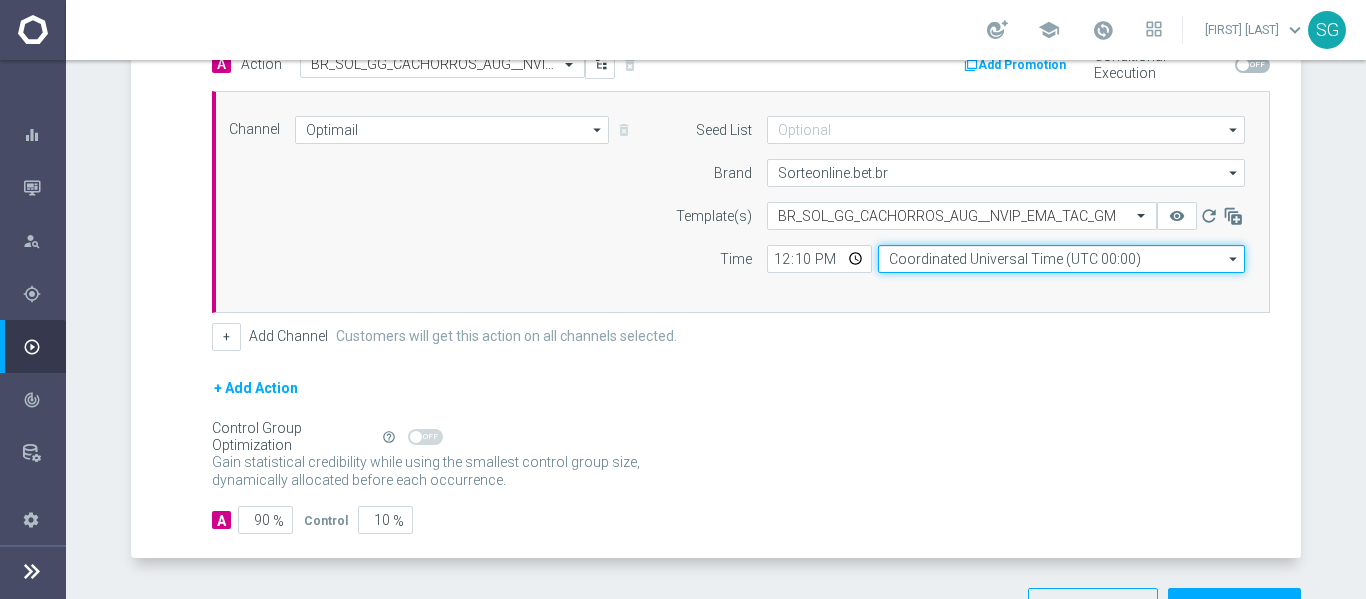 click on "Coordinated Universal Time (UTC 00:00)" 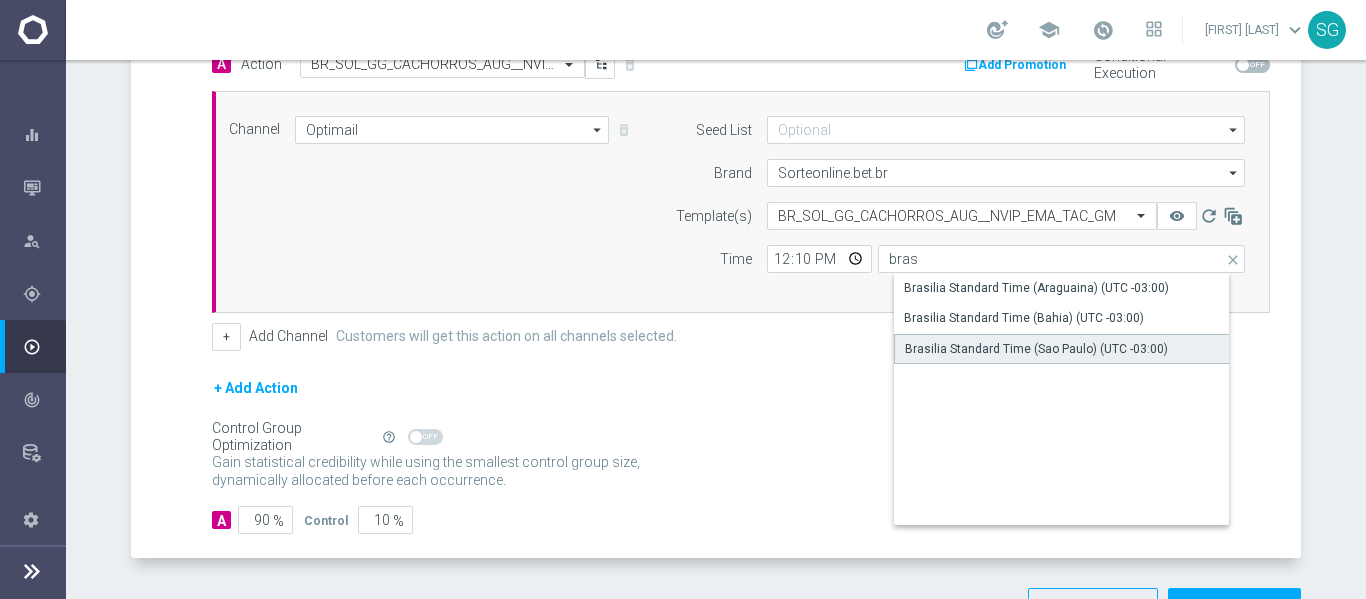 click on "Brasilia Standard Time (Sao Paulo) (UTC -03:00)" 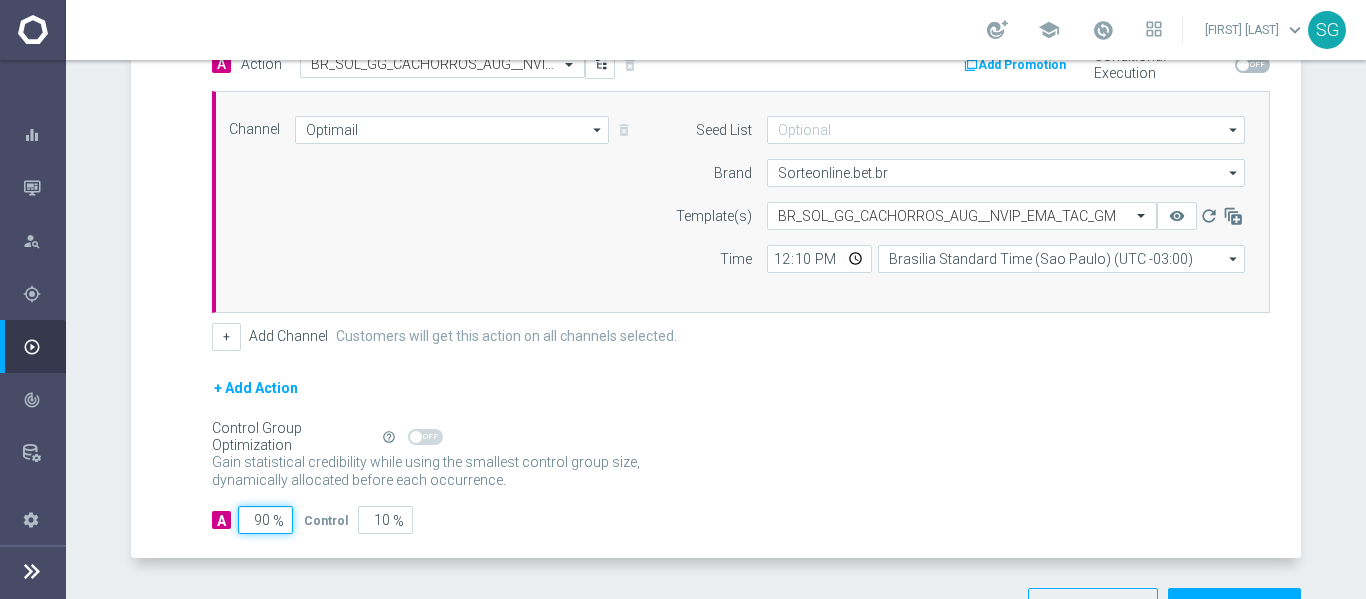click on "90" 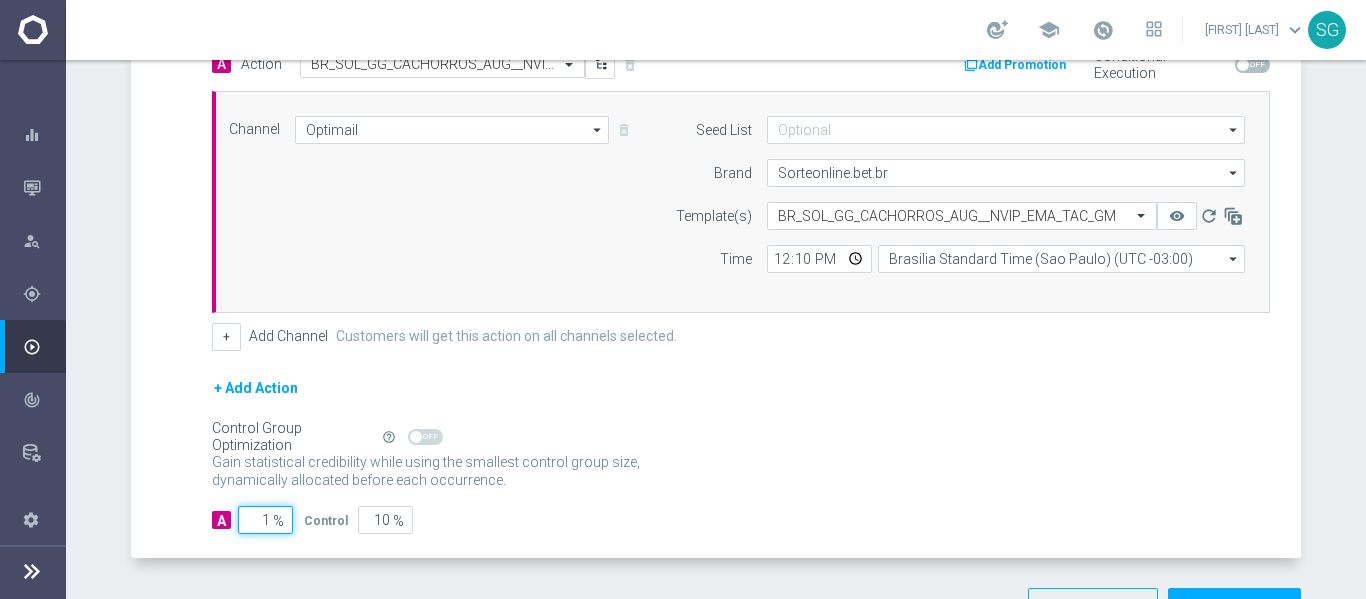 type on "99" 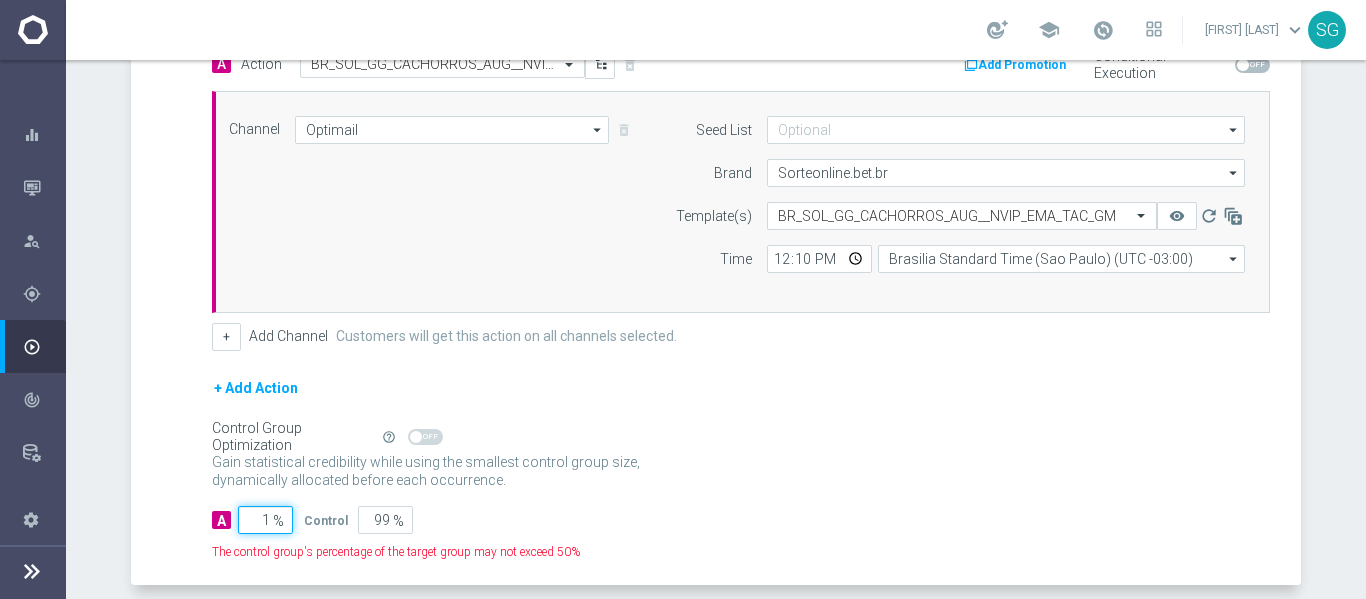 type on "10" 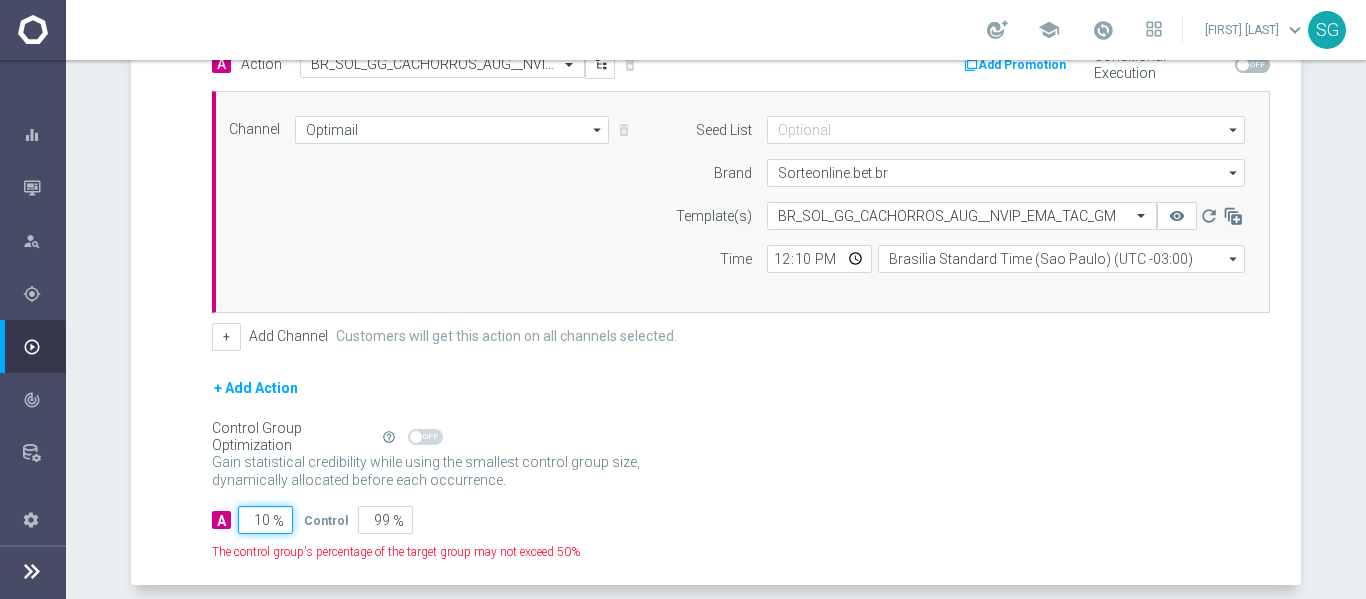 type on "90" 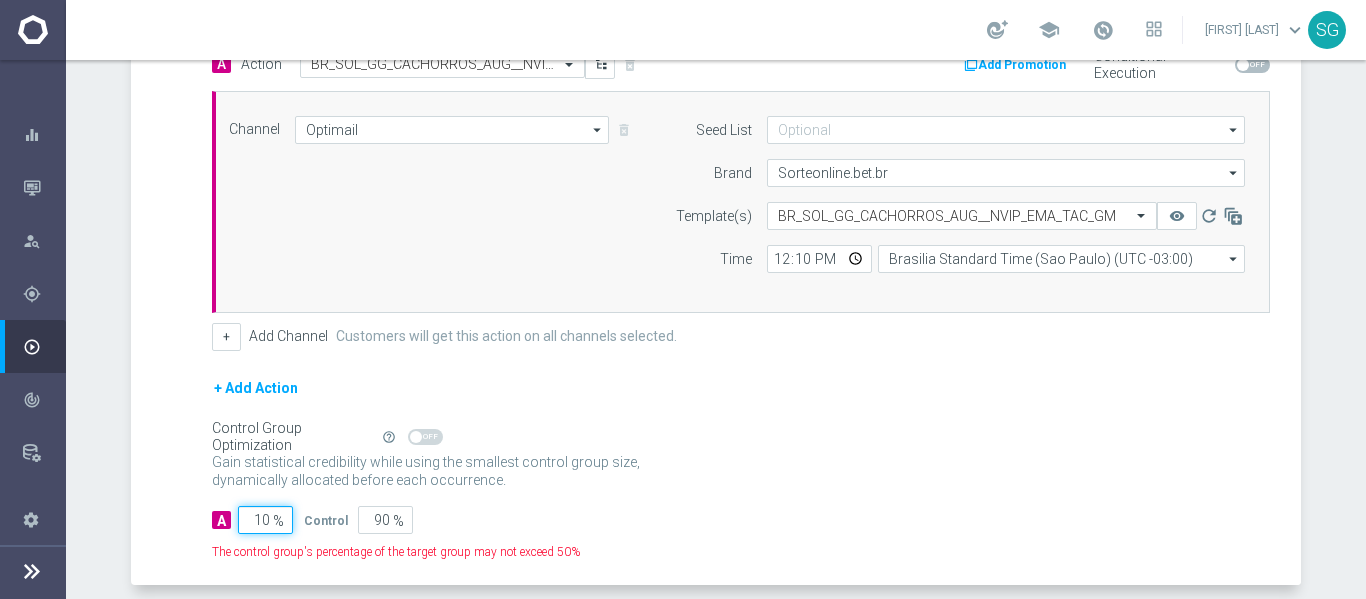 type on "100" 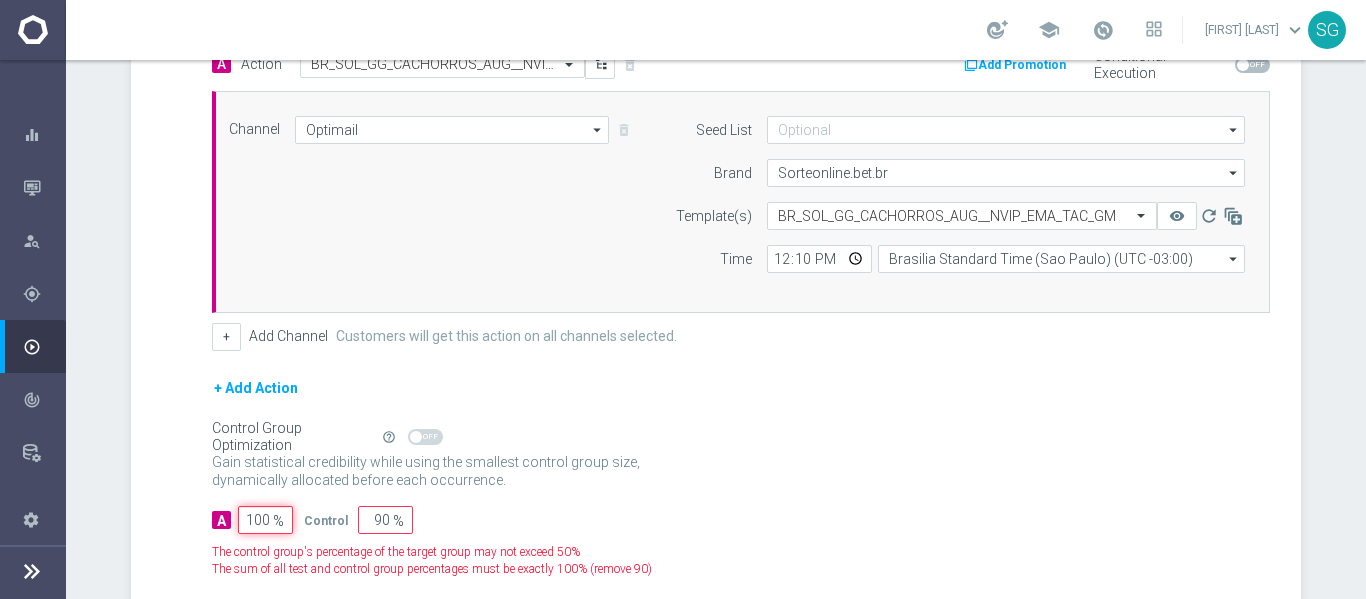 type on "0" 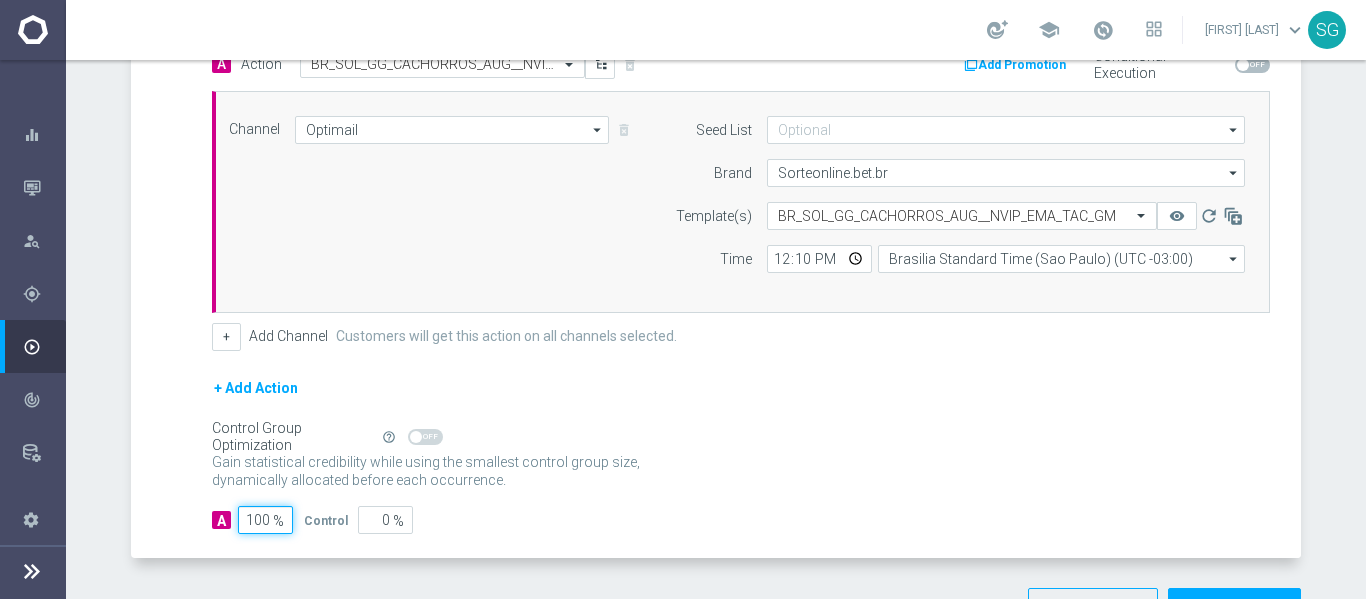 type on "100" 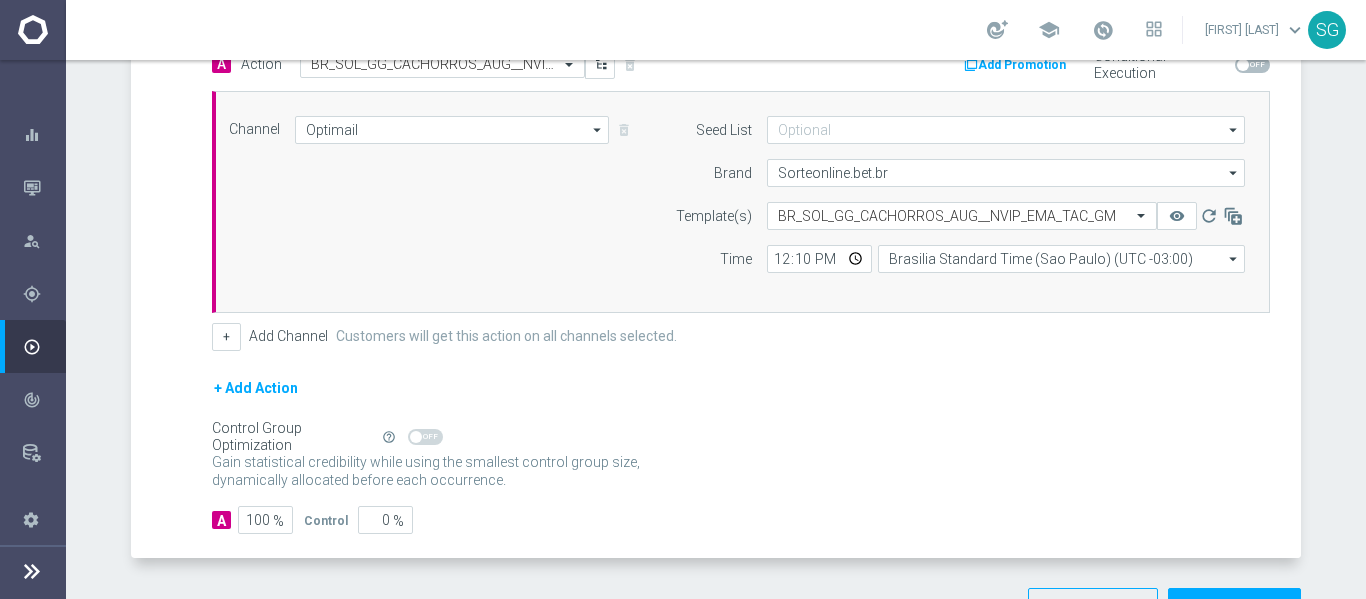 click on "A
Action
Select action  BR_SOL_GG_CACHORROS_AUG__NVIP_EMA_TAC_GM
delete_forever
Add Promotion
Conditional Execution
Channel
Optimail
Optimail
arrow_drop_down" 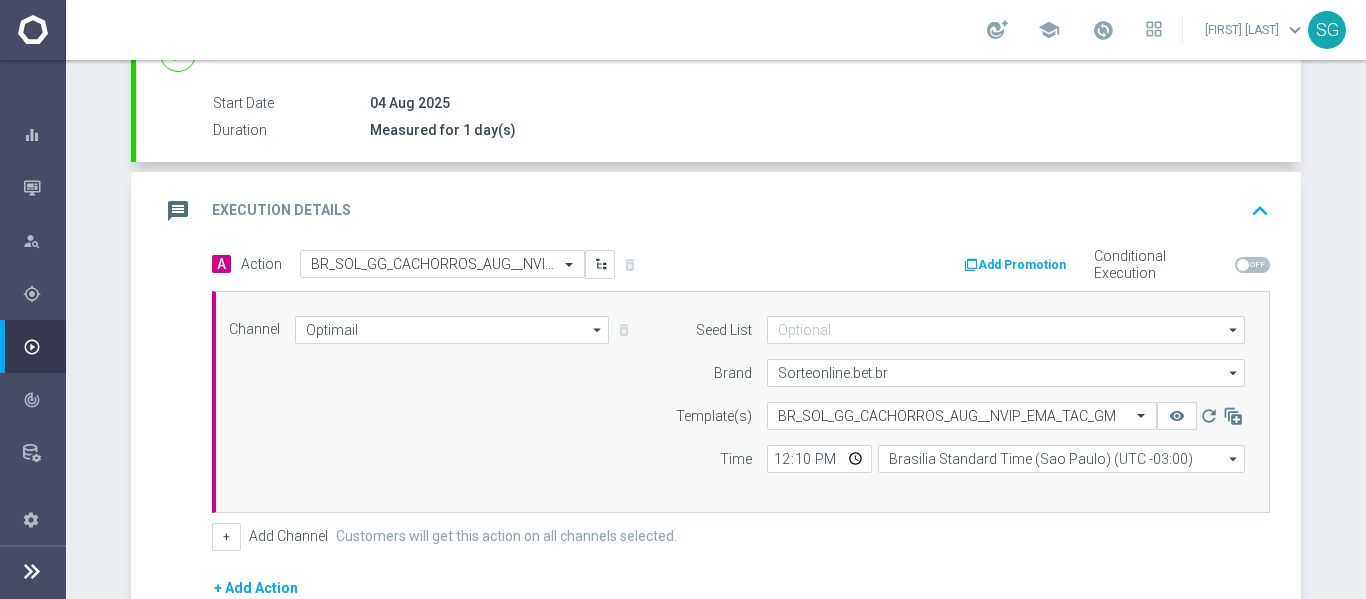scroll, scrollTop: 310, scrollLeft: 0, axis: vertical 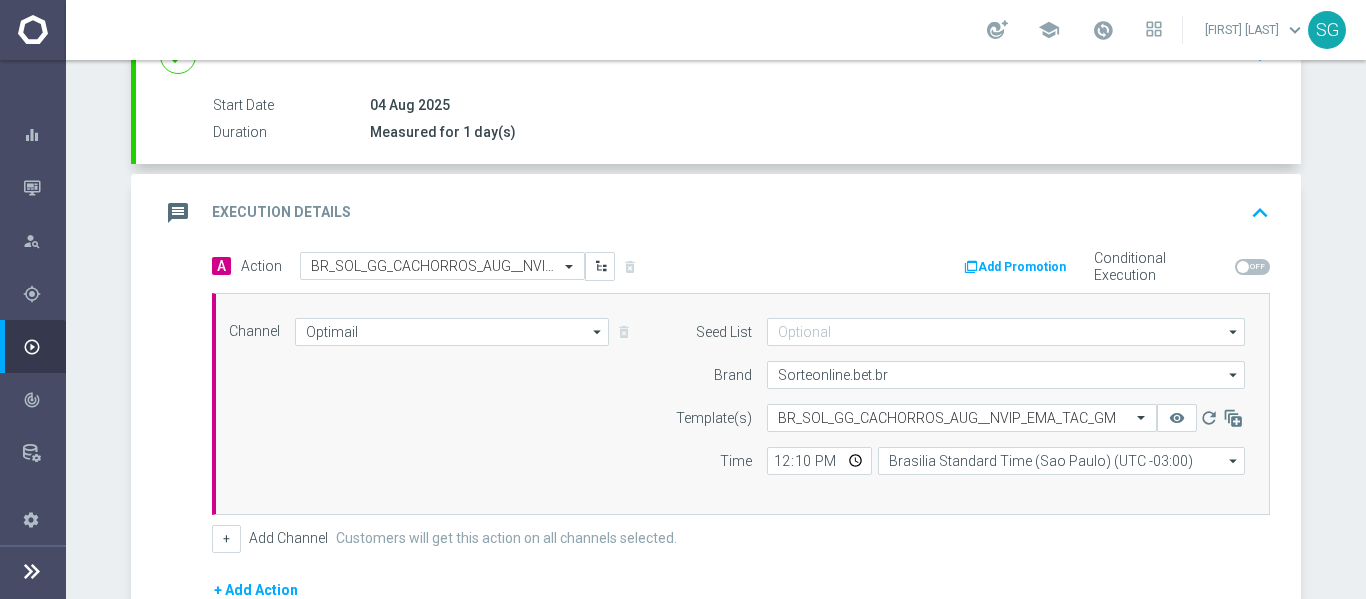 click on "message
Execution Details
keyboard_arrow_up" 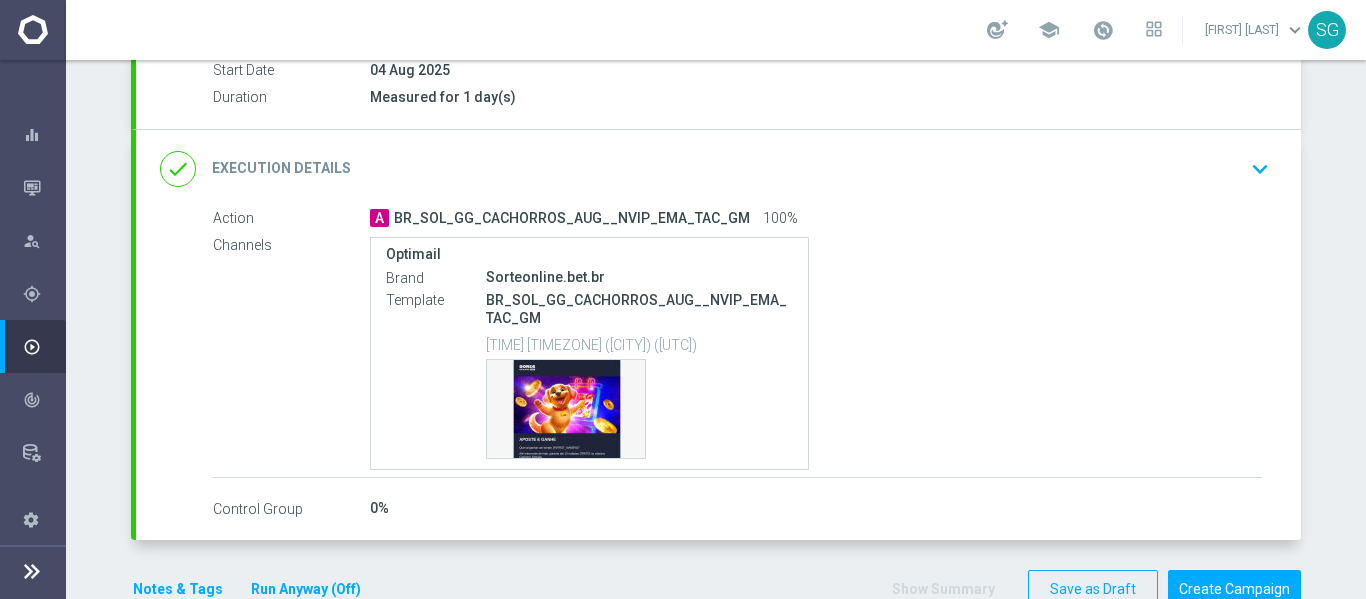 scroll, scrollTop: 395, scrollLeft: 0, axis: vertical 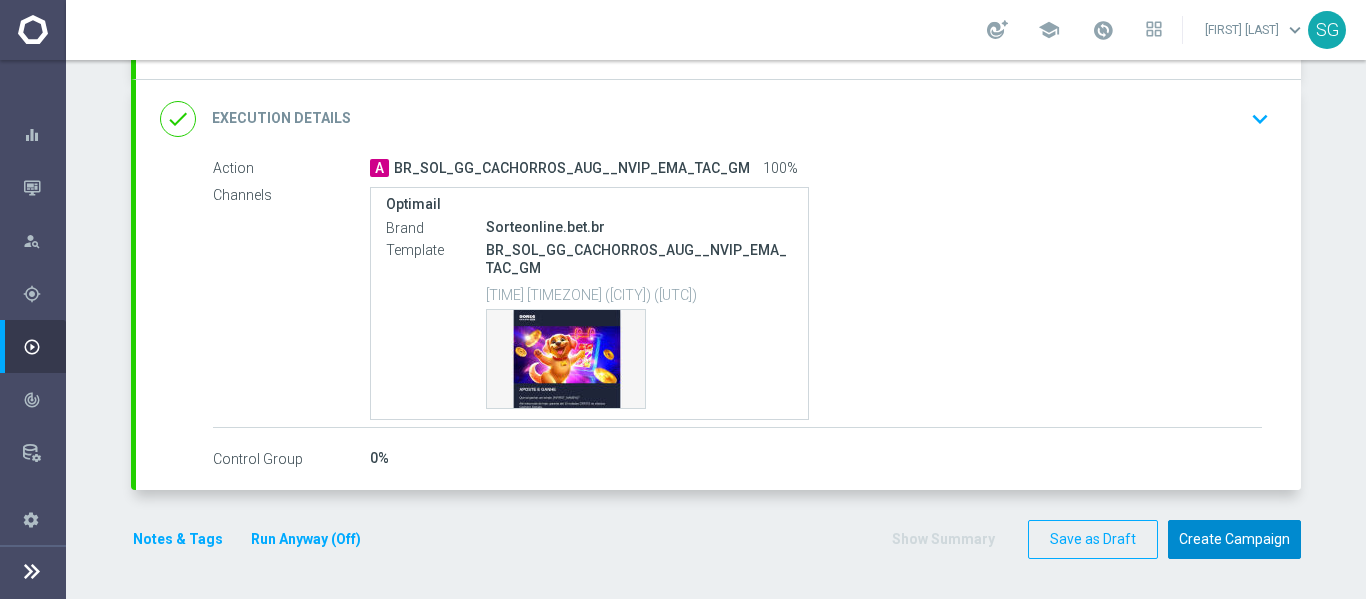 click on "Create Campaign" 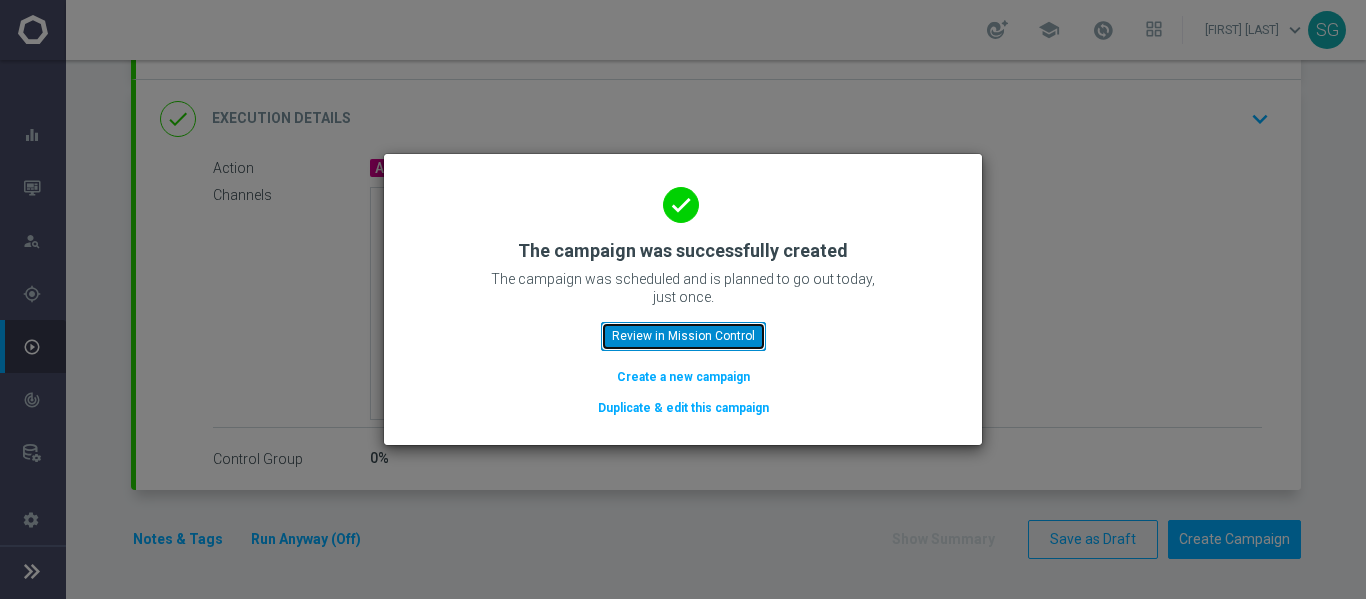 click on "Review in Mission Control" 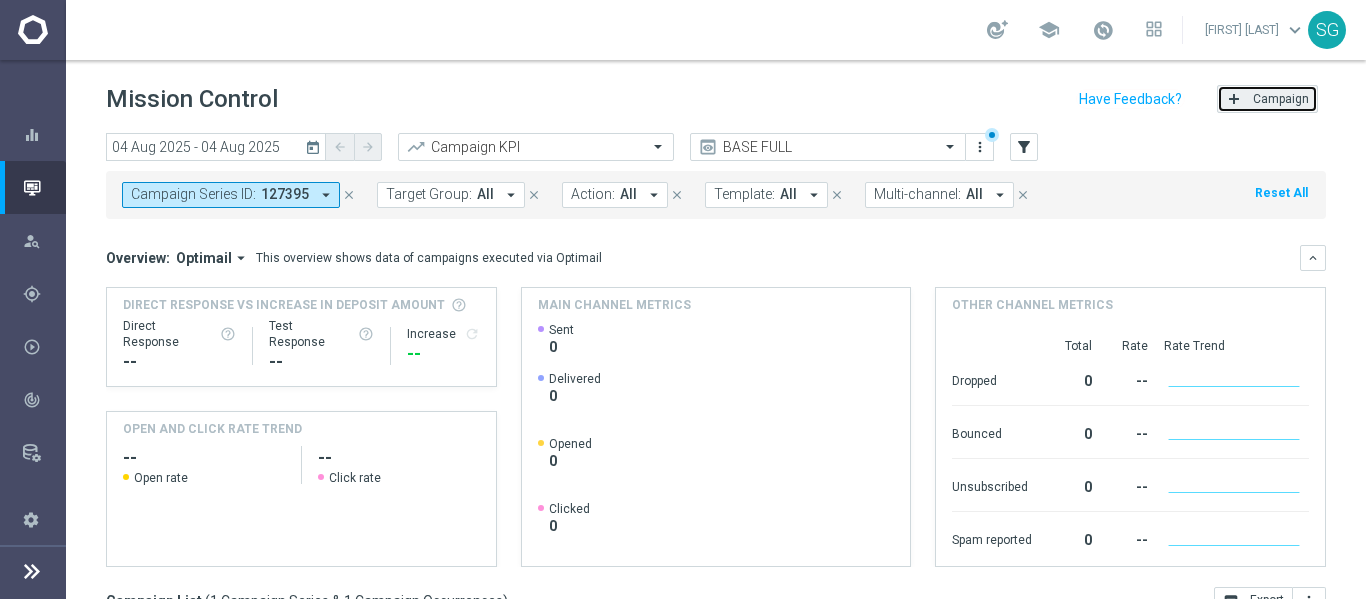 click on "Campaign" 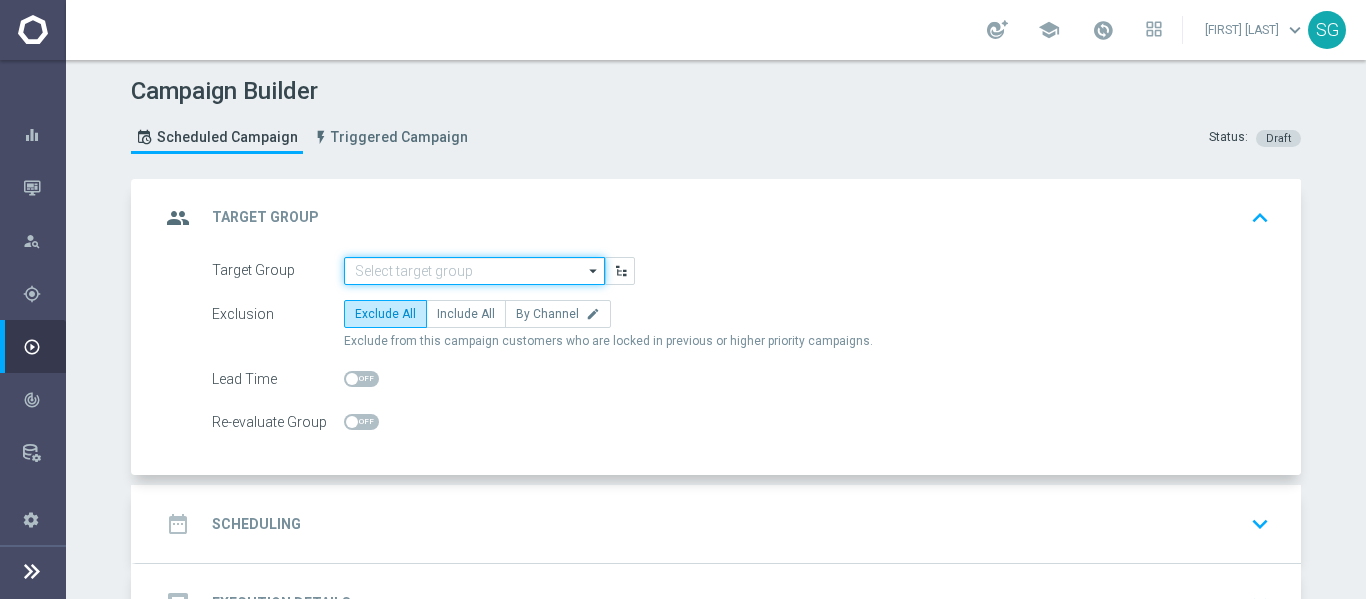 click 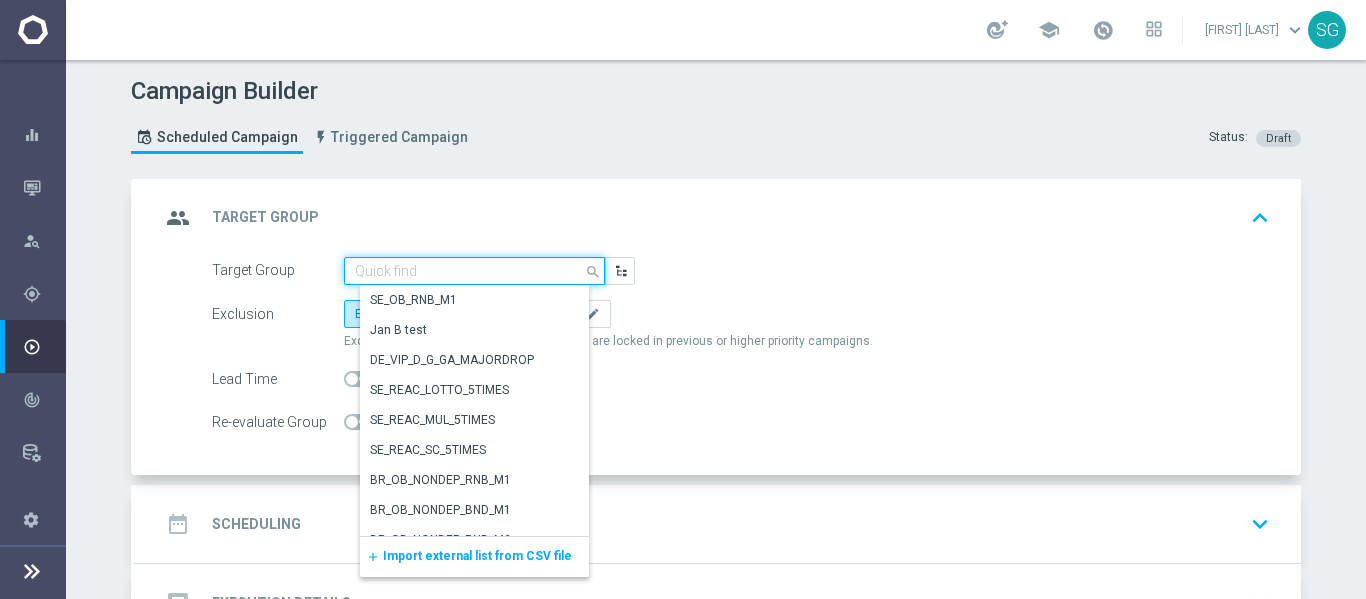 paste on "BR_SOL__DEPOSITORS__ALL_EMA_TAC_GM_RI" 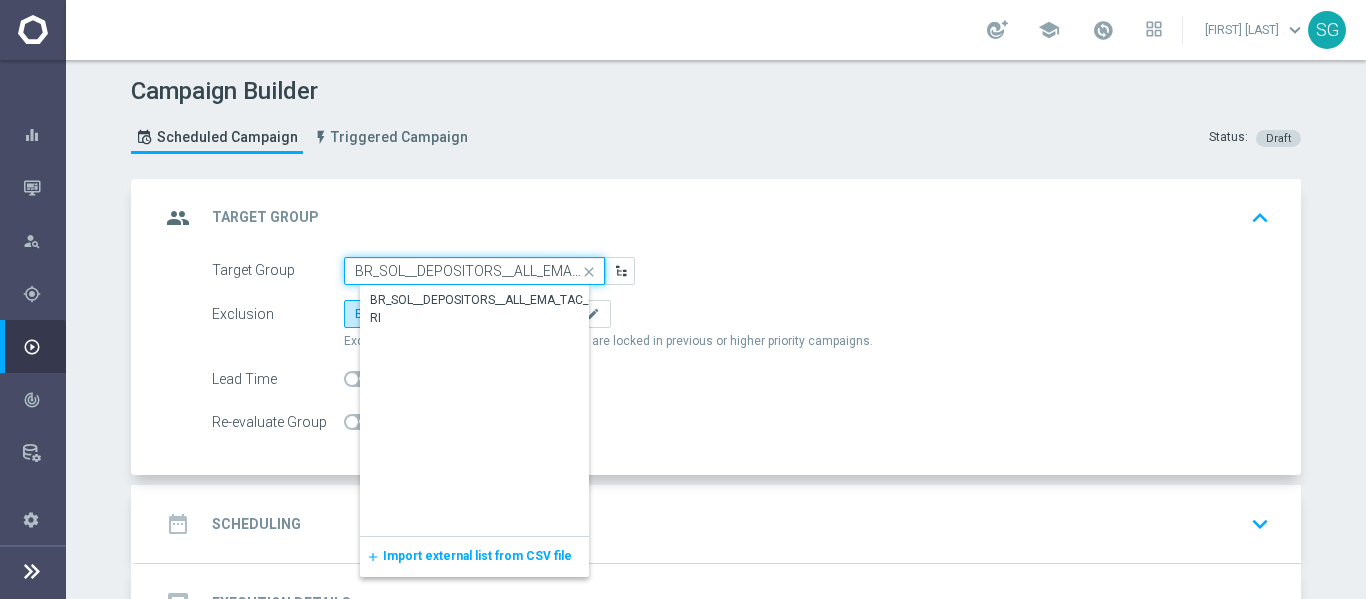 scroll, scrollTop: 0, scrollLeft: 62, axis: horizontal 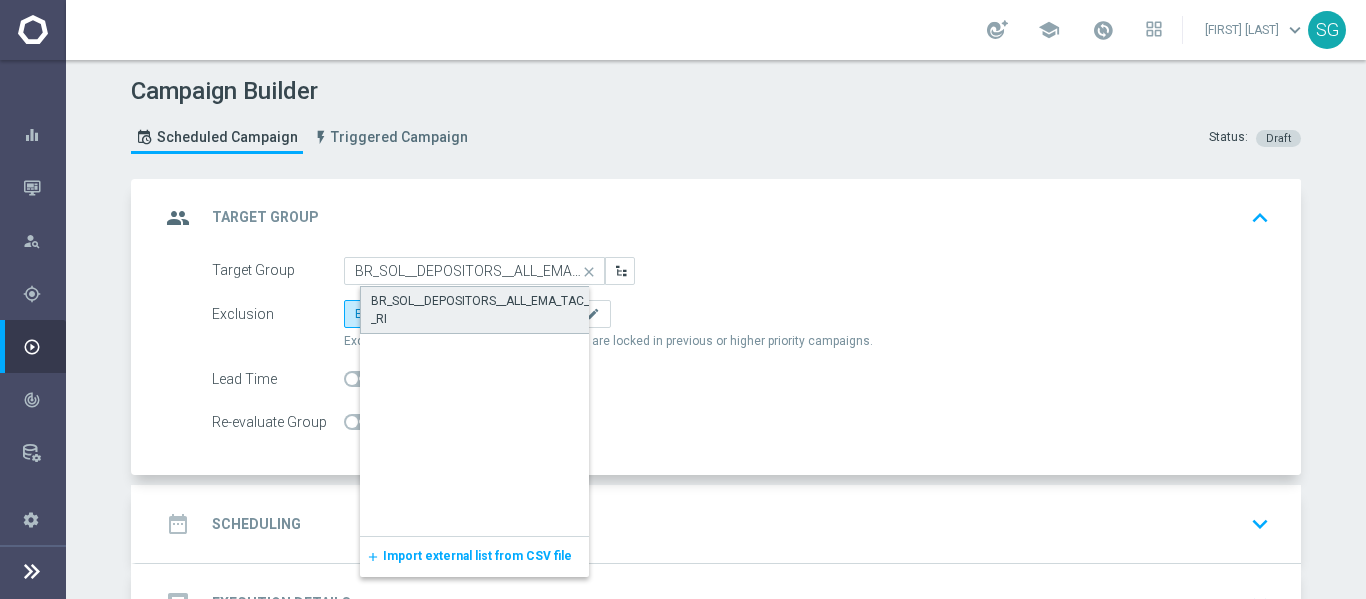 click on "BR_SOL__DEPOSITORS__ALL_EMA_TAC_GM_RI" 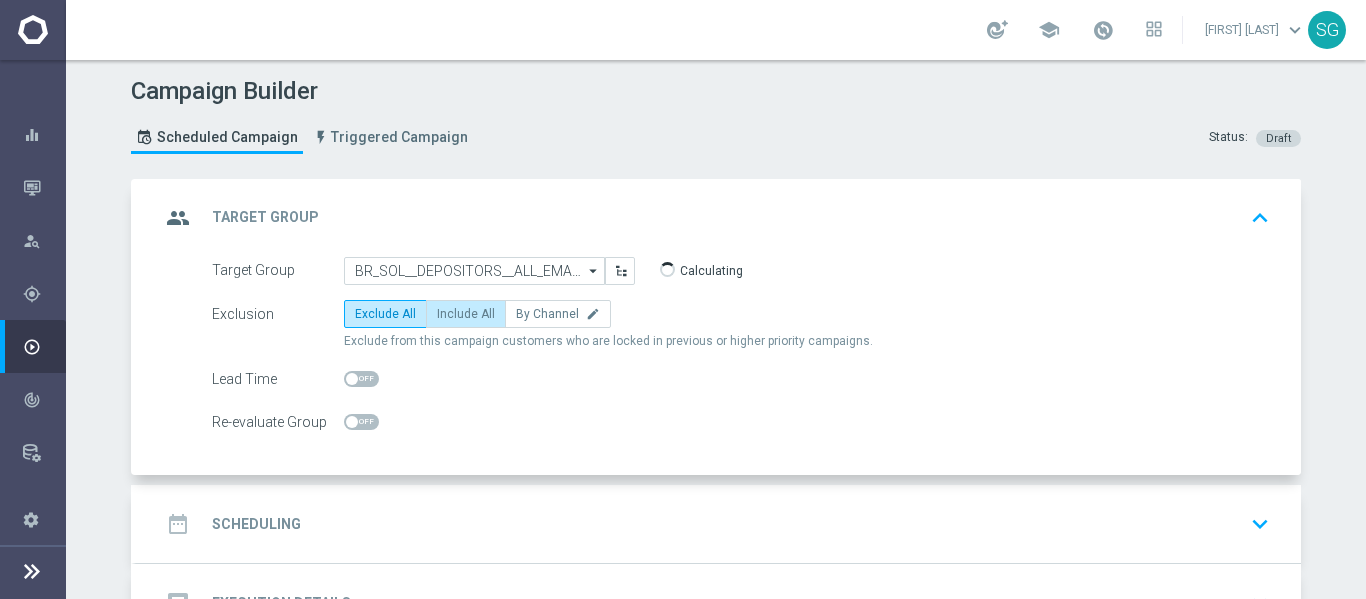 click on "Include All" 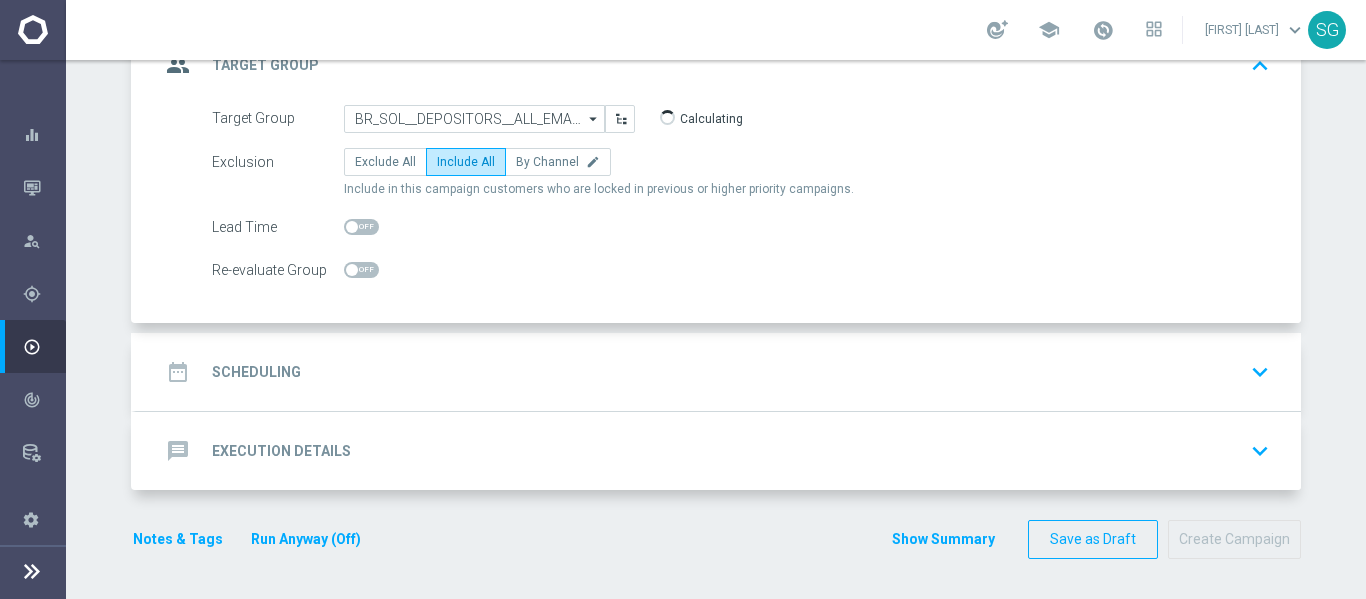 click on "date_range
Scheduling
keyboard_arrow_down" 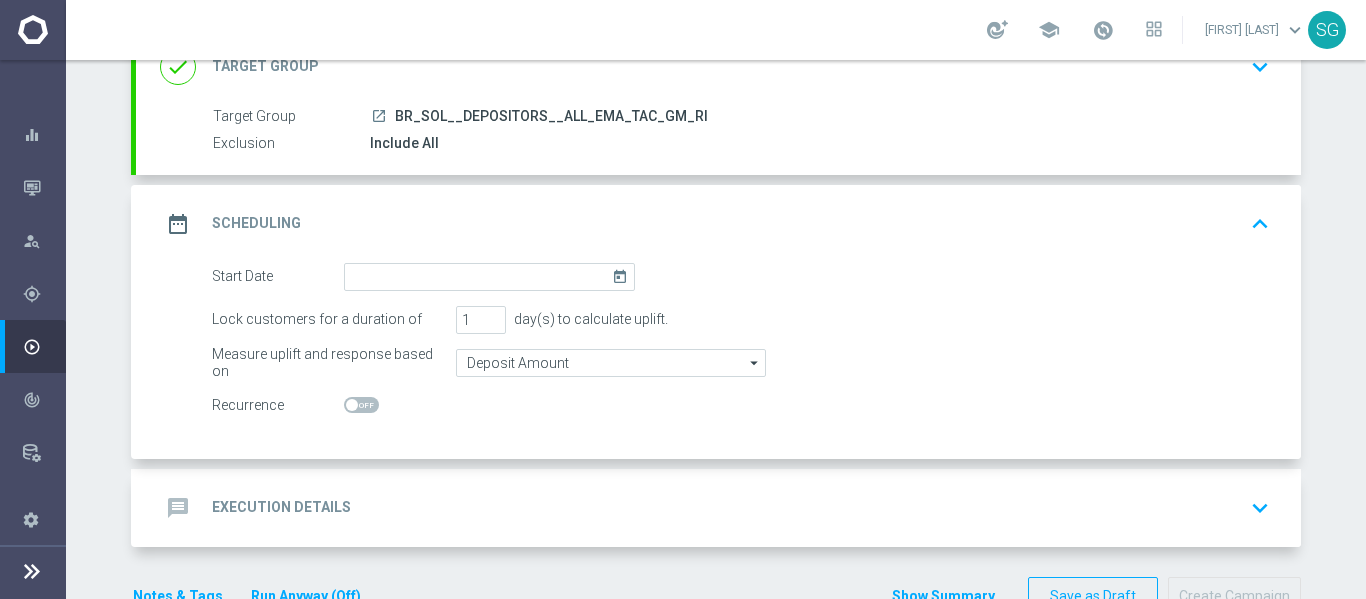 scroll, scrollTop: 207, scrollLeft: 0, axis: vertical 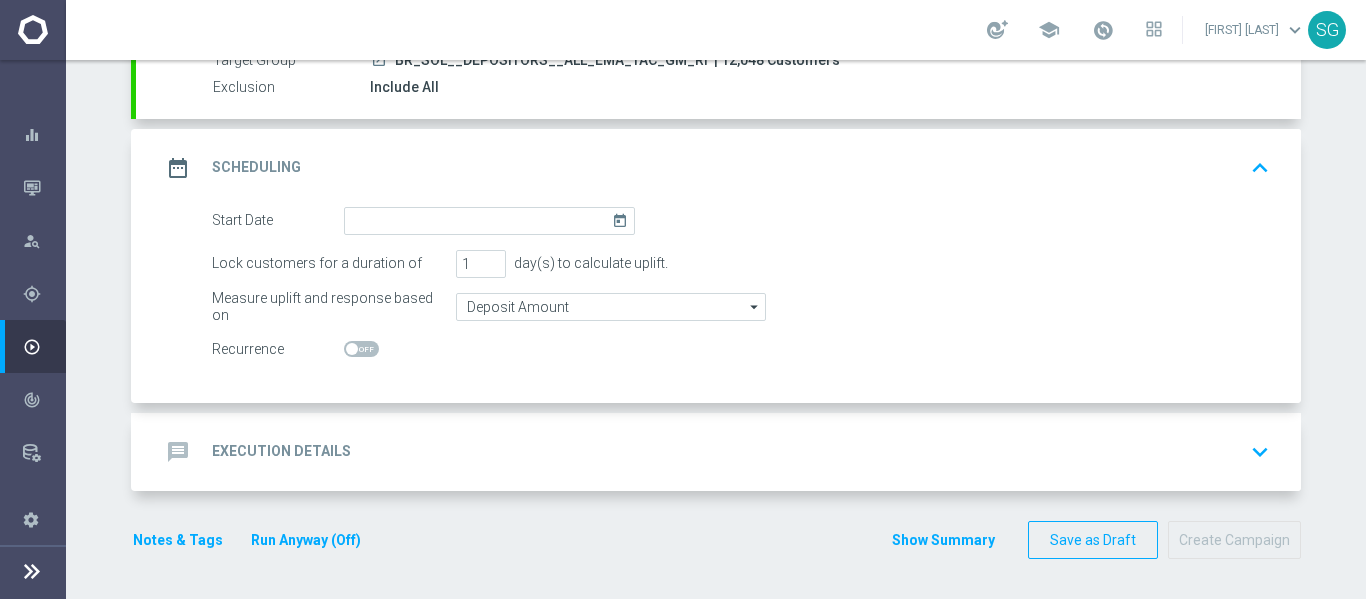 click on "Start Date
today
Lock customers for a duration of
1
day(s) to calculate uplift.
Measure uplift and response based on
Deposit Amount
Deposit Amount
arrow_drop_down
Drag here to set row groups Drag here to set column labels" 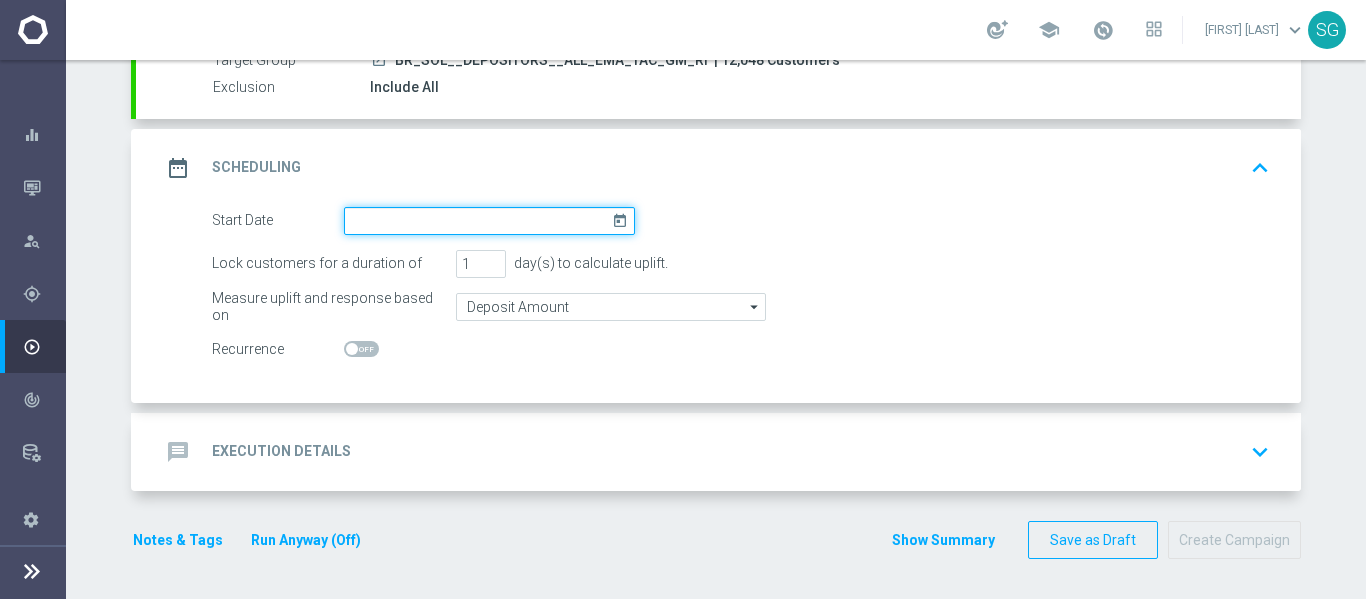 click 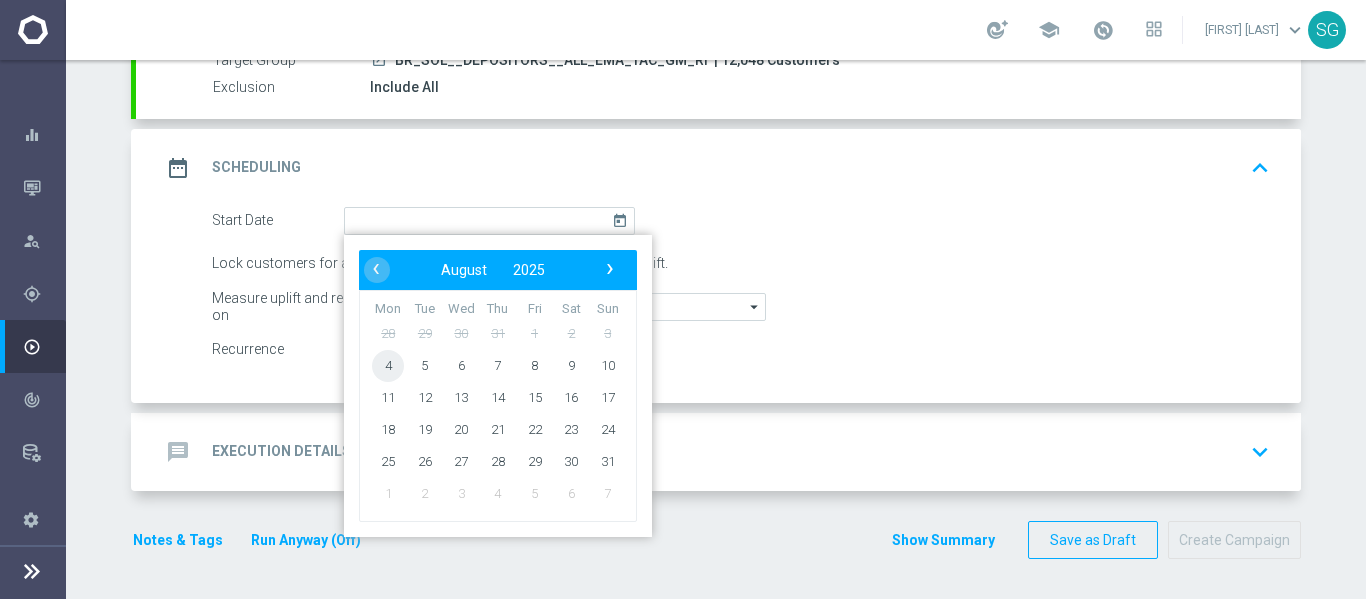 click on "4" 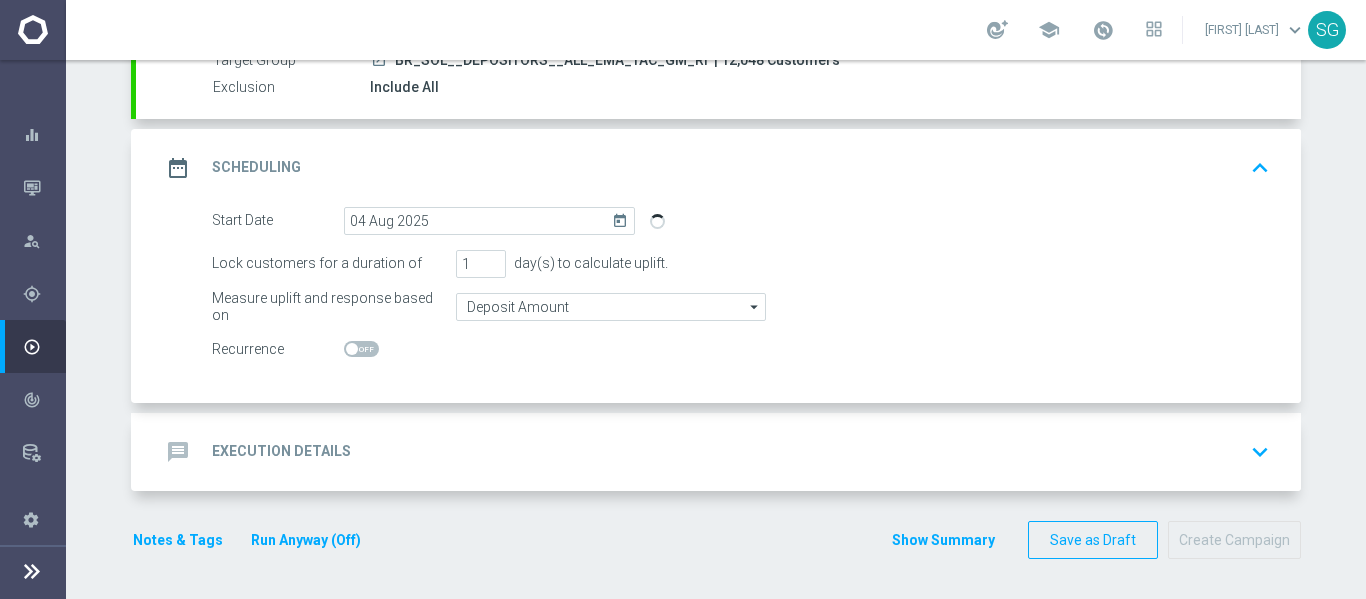 click on "message
Execution Details
keyboard_arrow_down" 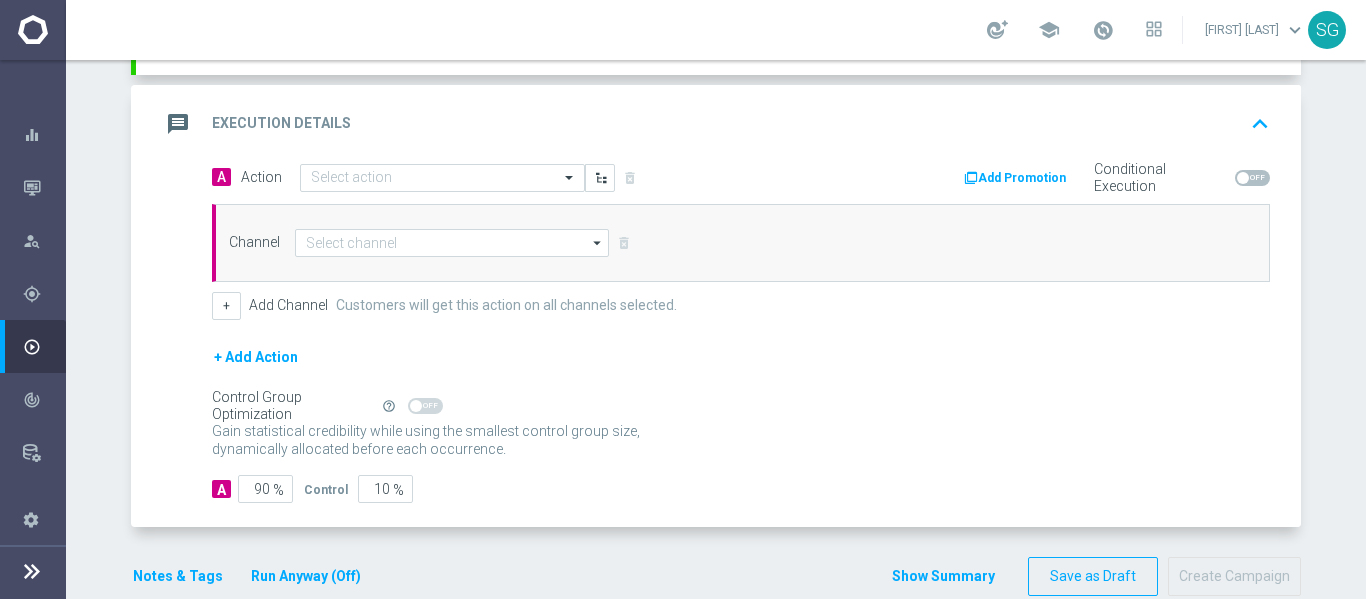 scroll, scrollTop: 400, scrollLeft: 0, axis: vertical 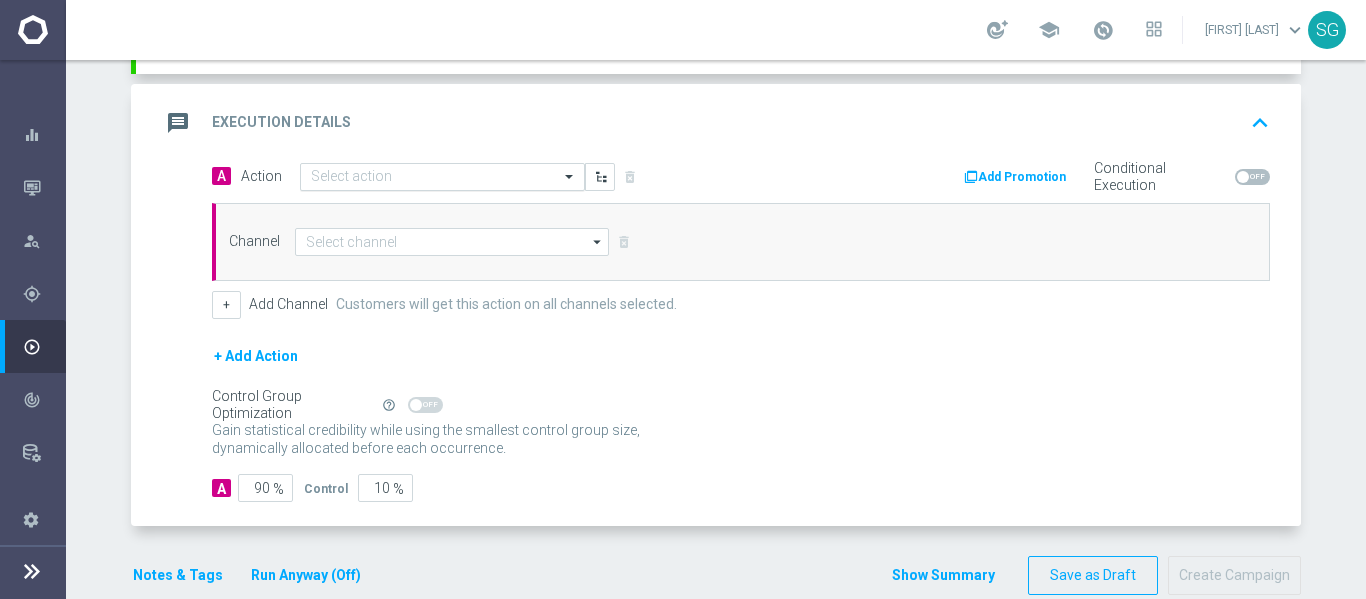 click 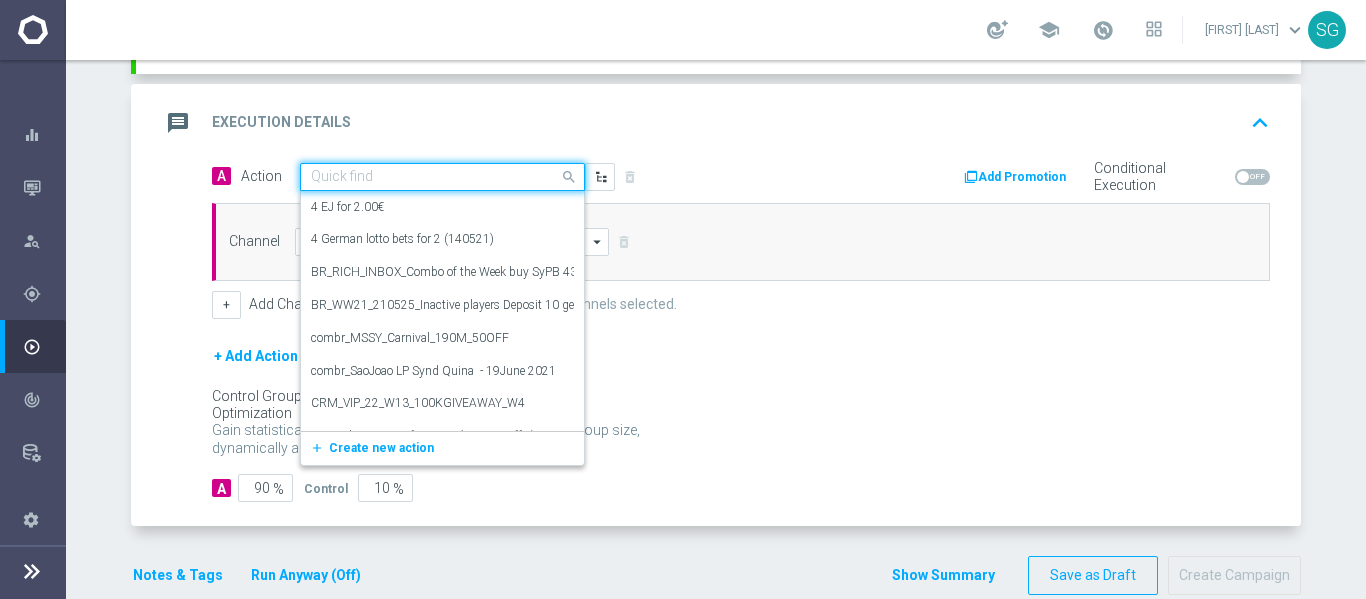 paste on "BR_SOL_GG_CACHORROS_BB_NVIP_RI_TAC_GM" 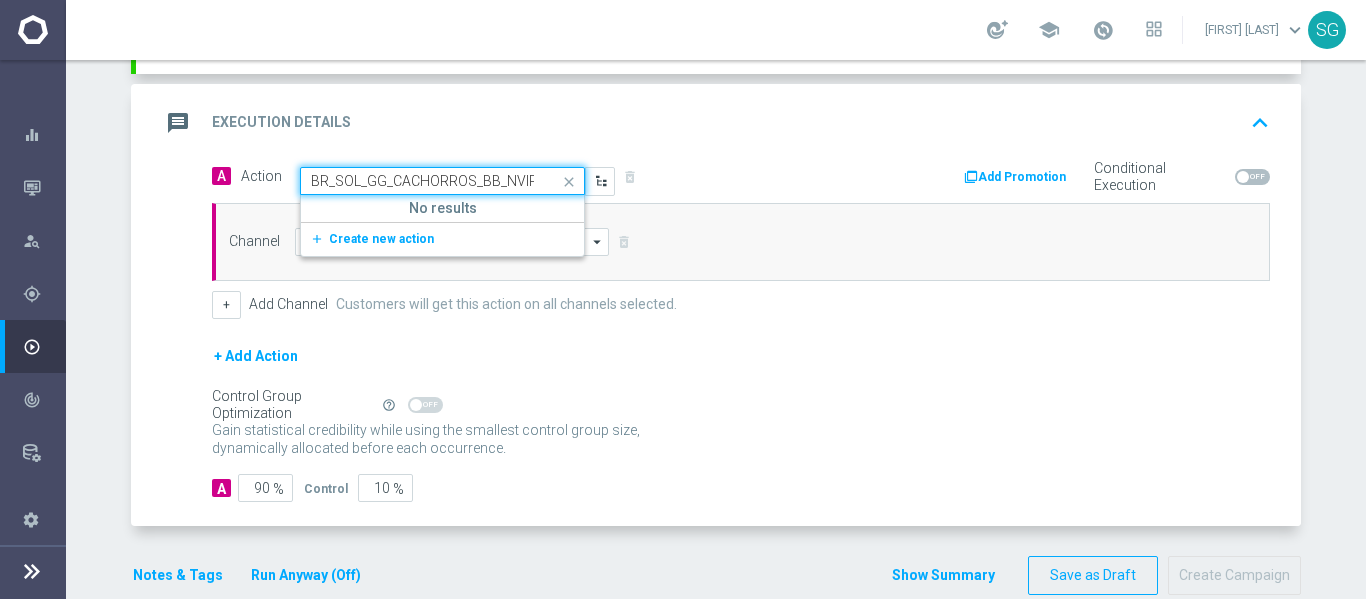 scroll, scrollTop: 0, scrollLeft: 77, axis: horizontal 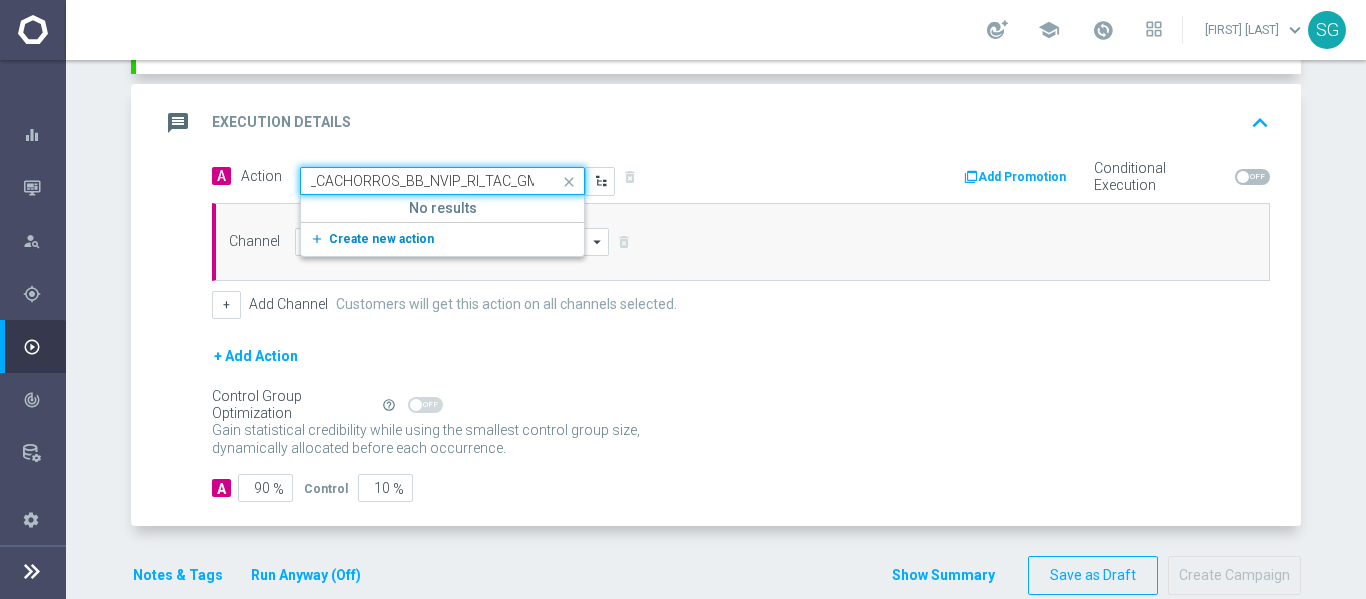 click on "add_new Create new action" at bounding box center (439, 239) 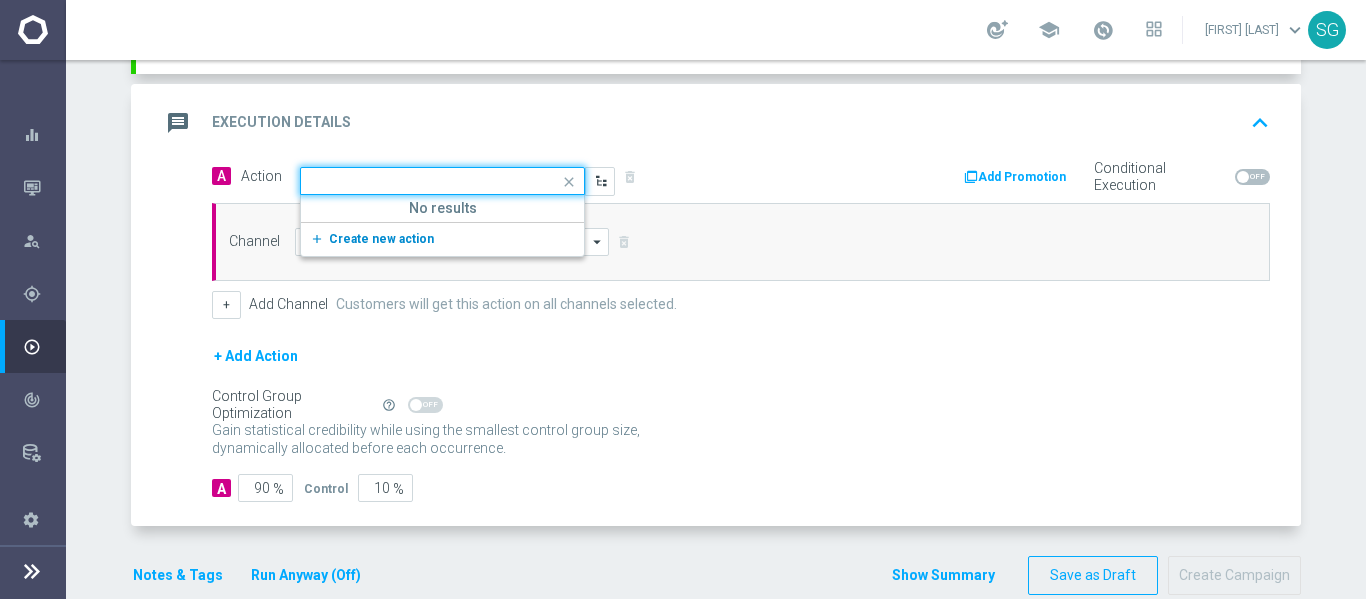 scroll, scrollTop: 0, scrollLeft: 0, axis: both 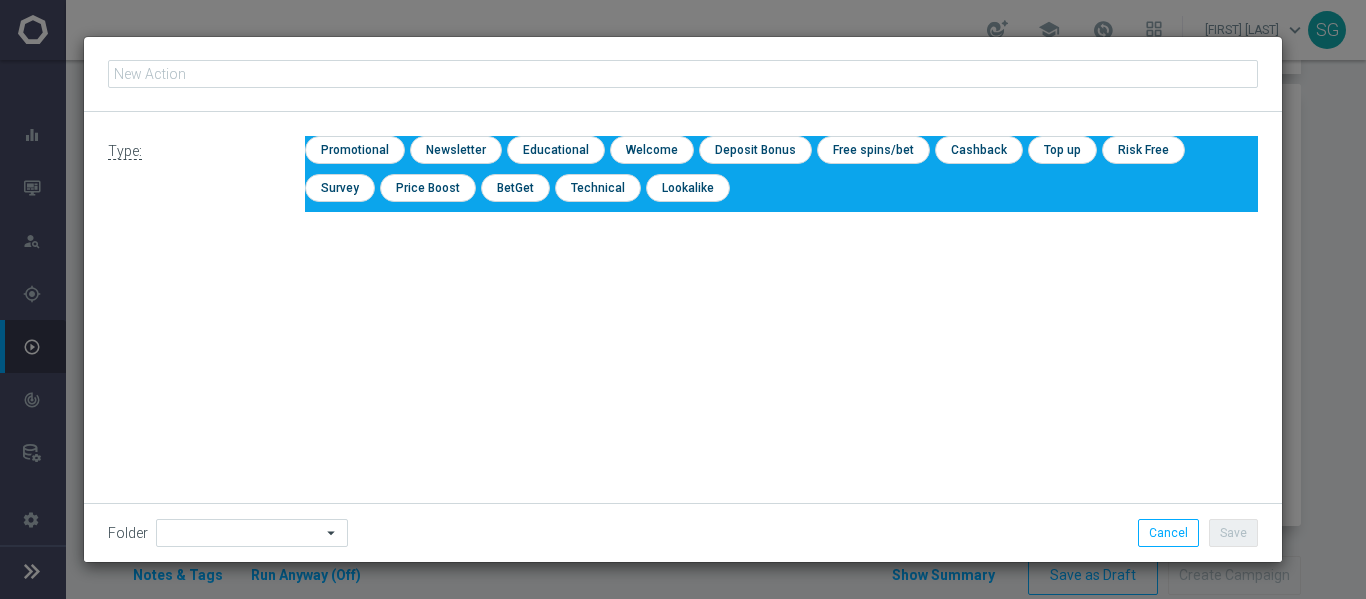 type on "BR_SOL_GG_CACHORROS_BB_NVIP_RI_TAC_GM" 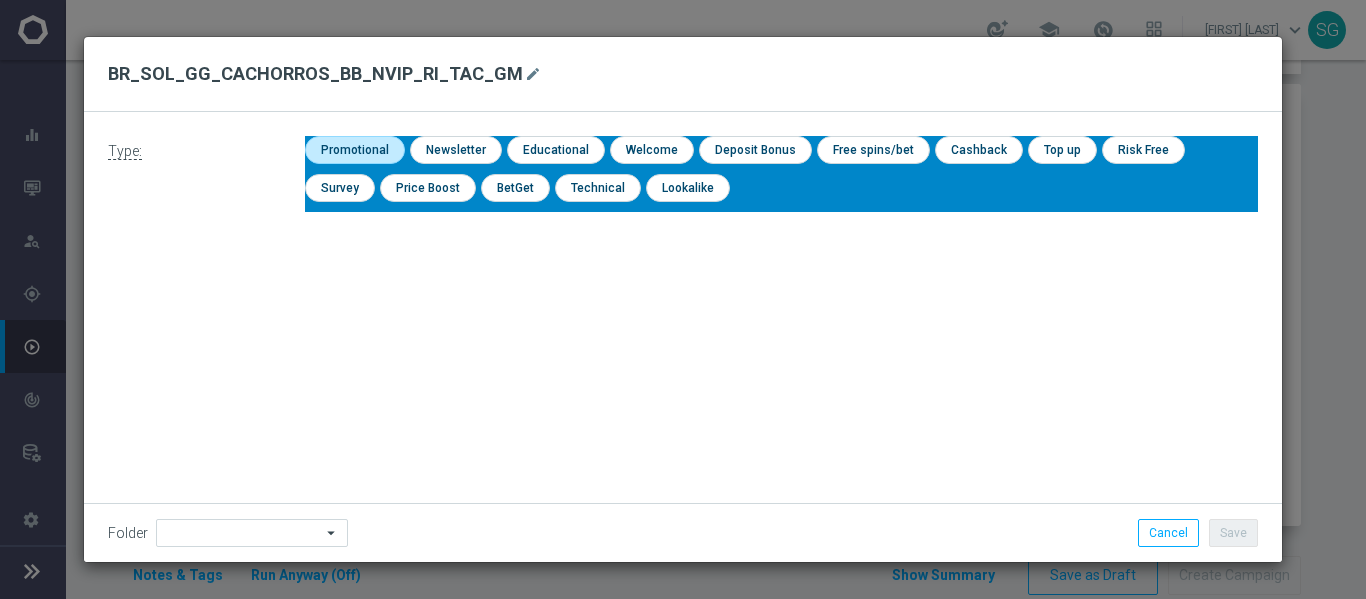 click 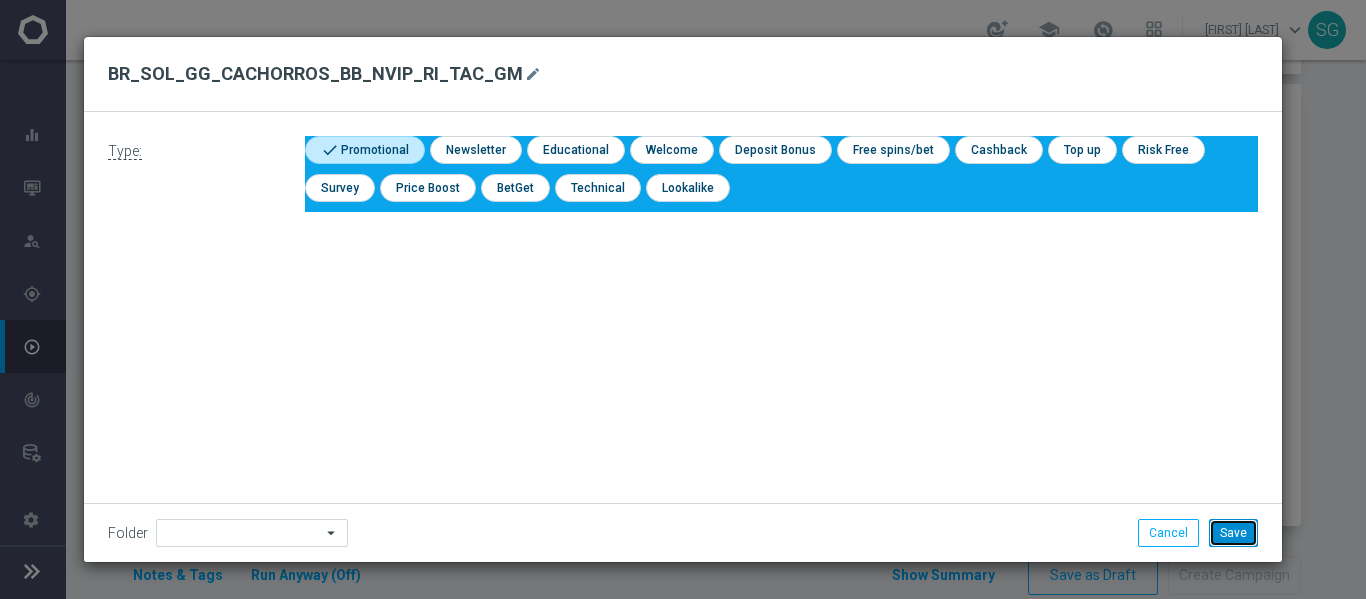 click on "Save" 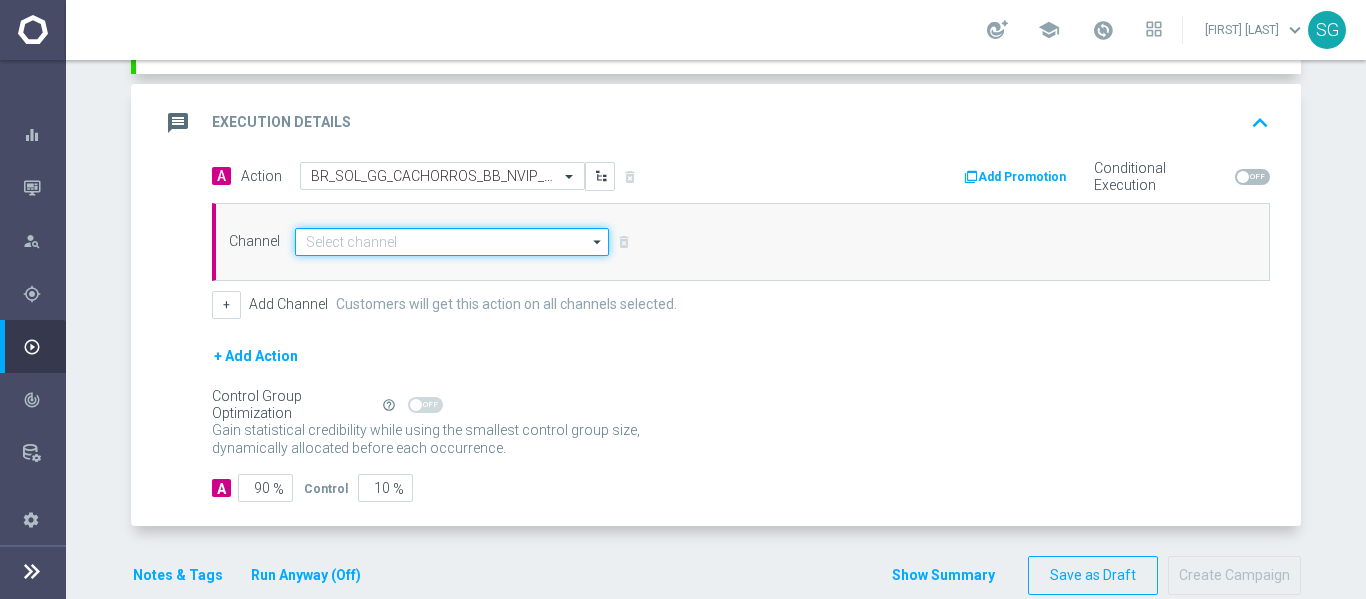 click 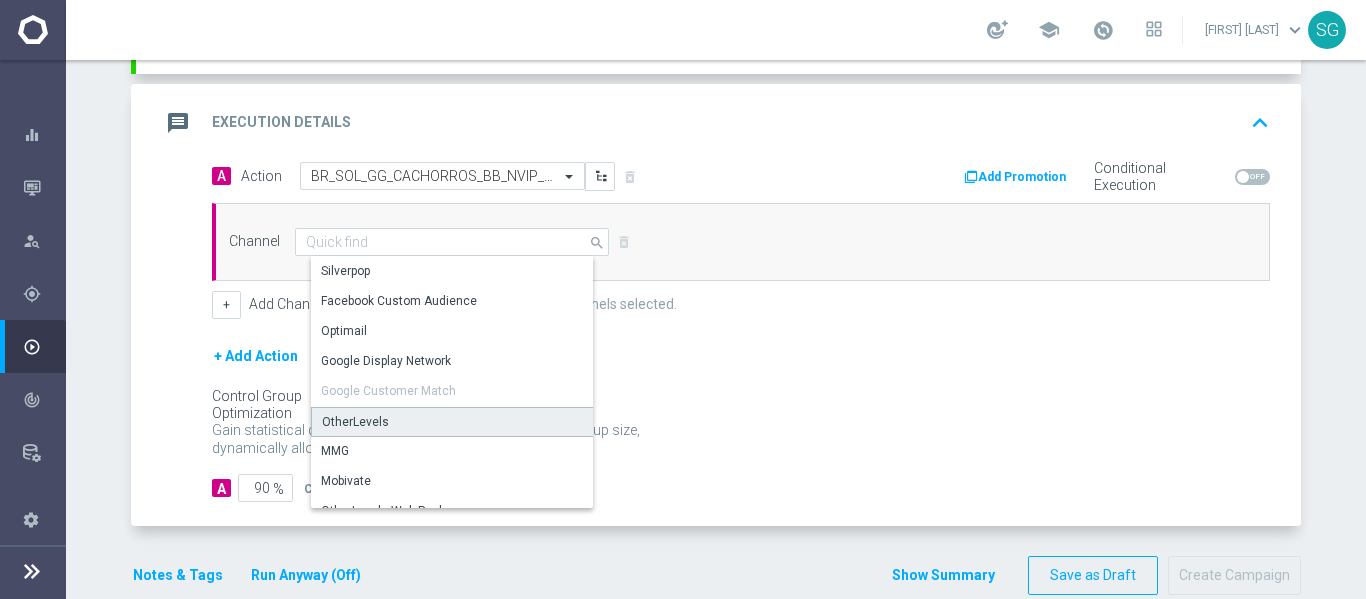 click on "OtherLevels" 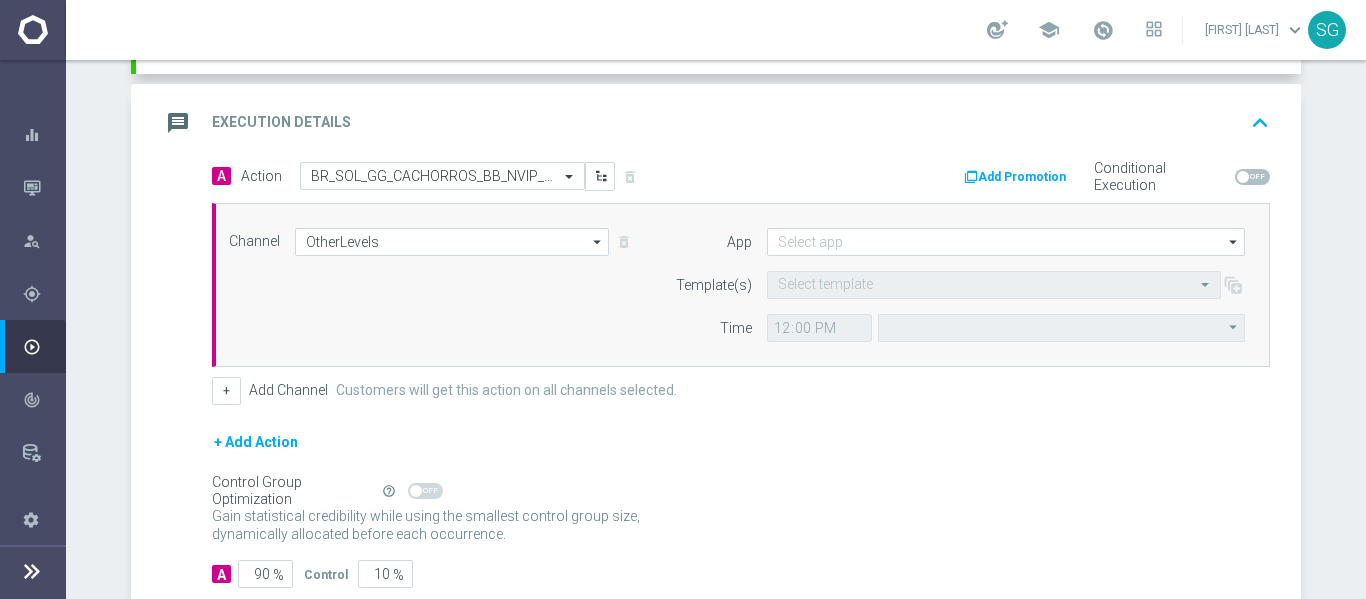 type on "Central European Time (Budapest) (UTC +02:00)" 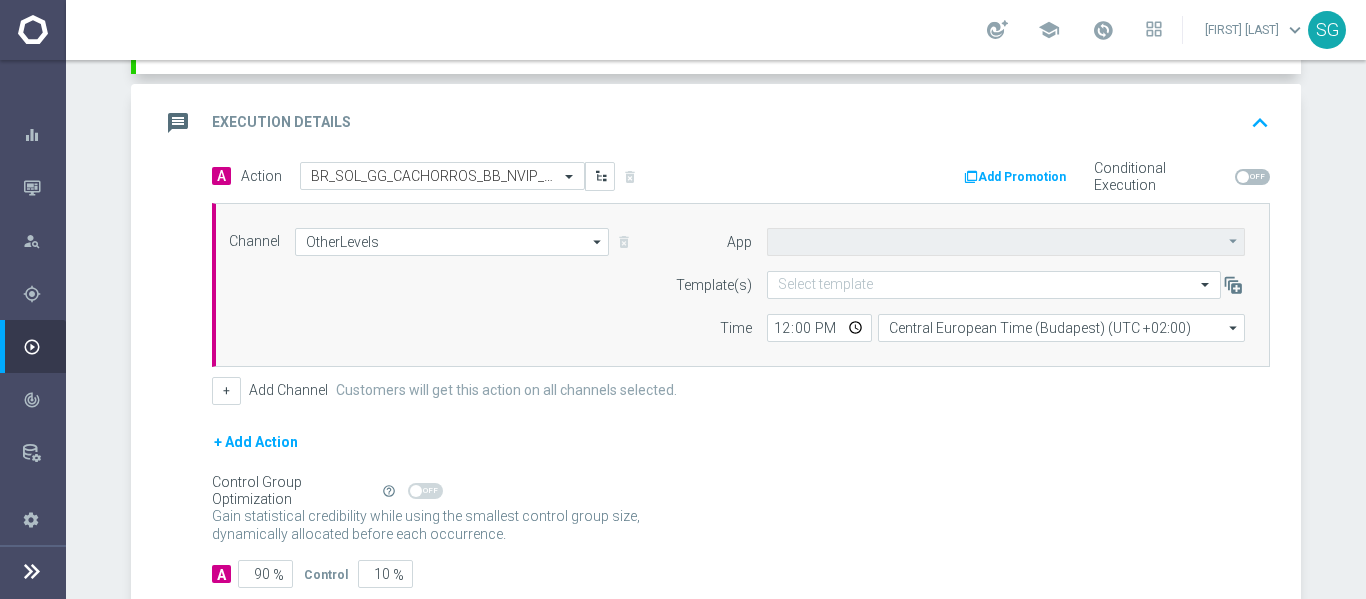 type on "Default App" 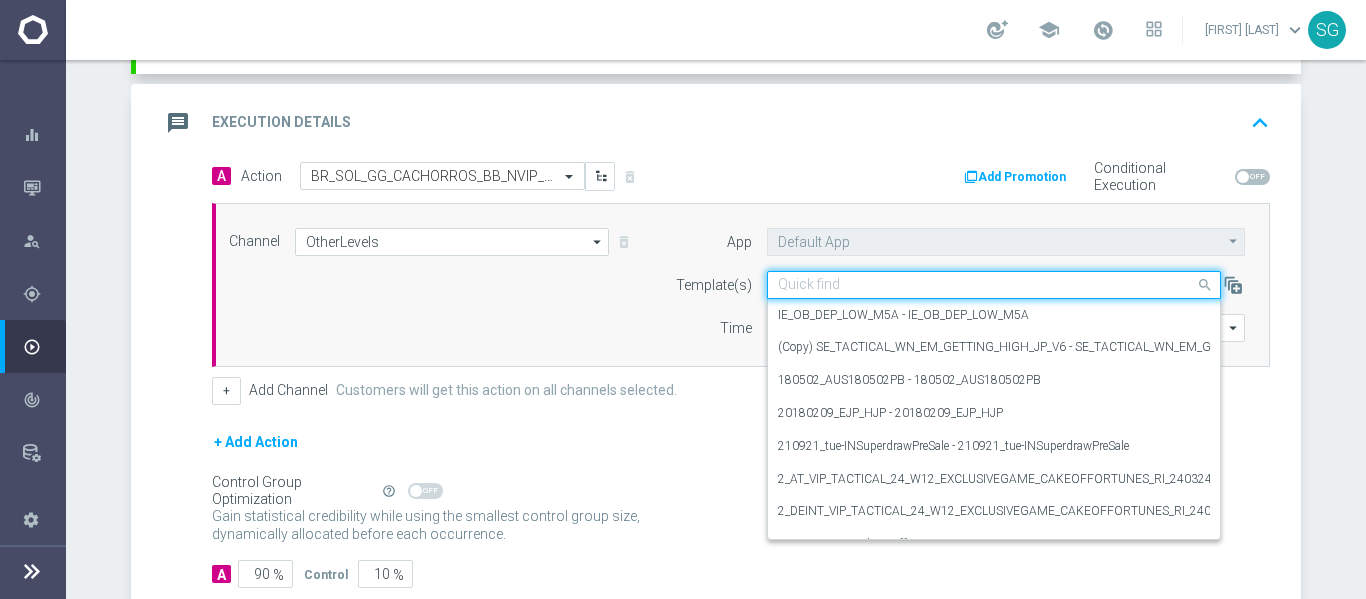 click on "Quick find" 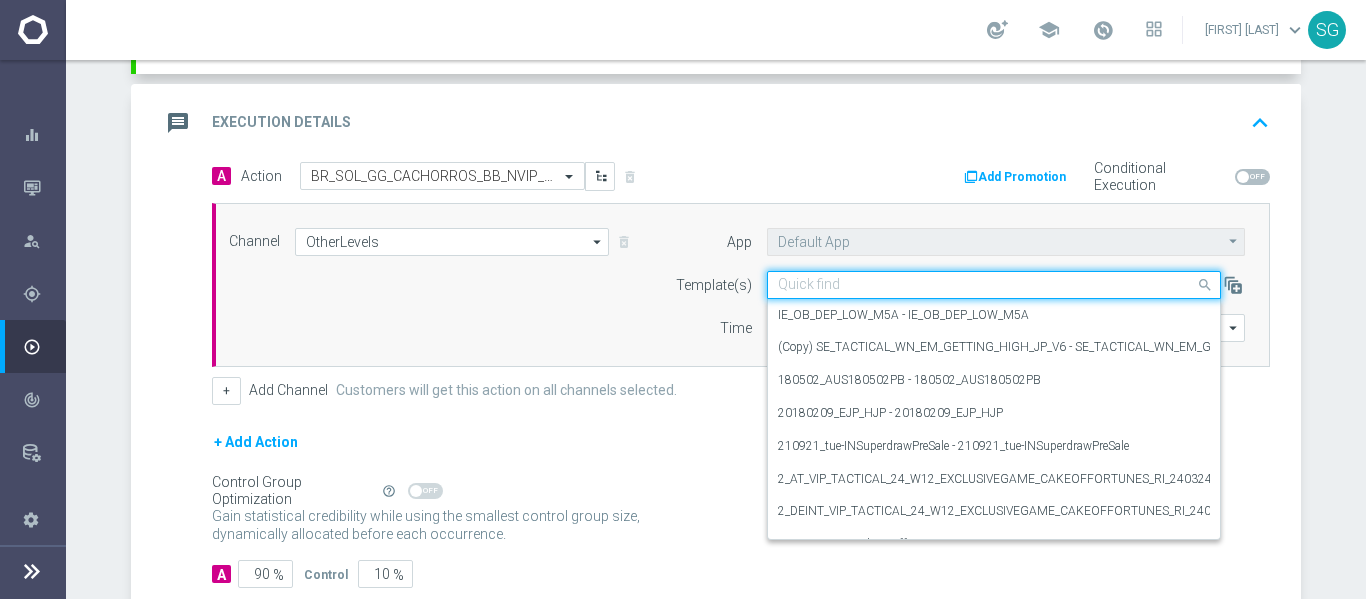 paste on "BR_SOL_GG_CACHORROS_BB_NVIP_RI_TAC_GM" 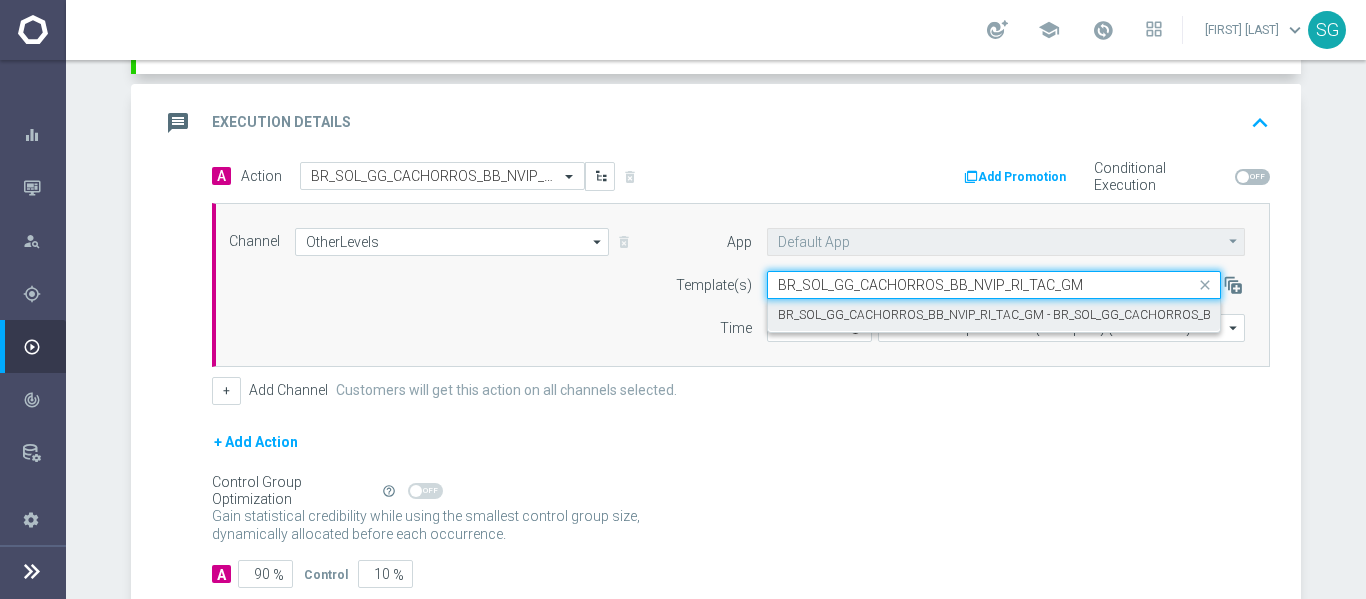 click on "BR_SOL_GG_CACHORROS_BB_NVIP_RI_TAC_GM - BR_SOL_GG_CACHORROS_BB_NVIP_RI_TAC_GM" at bounding box center (1048, 315) 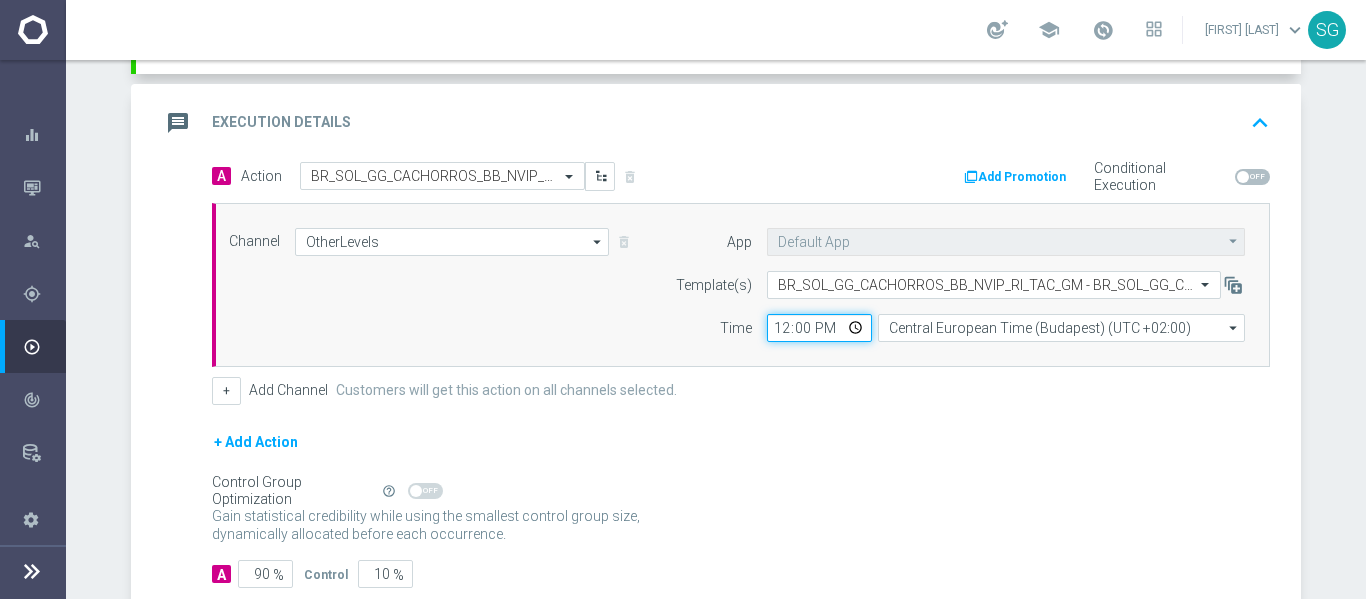 click on "12:00" 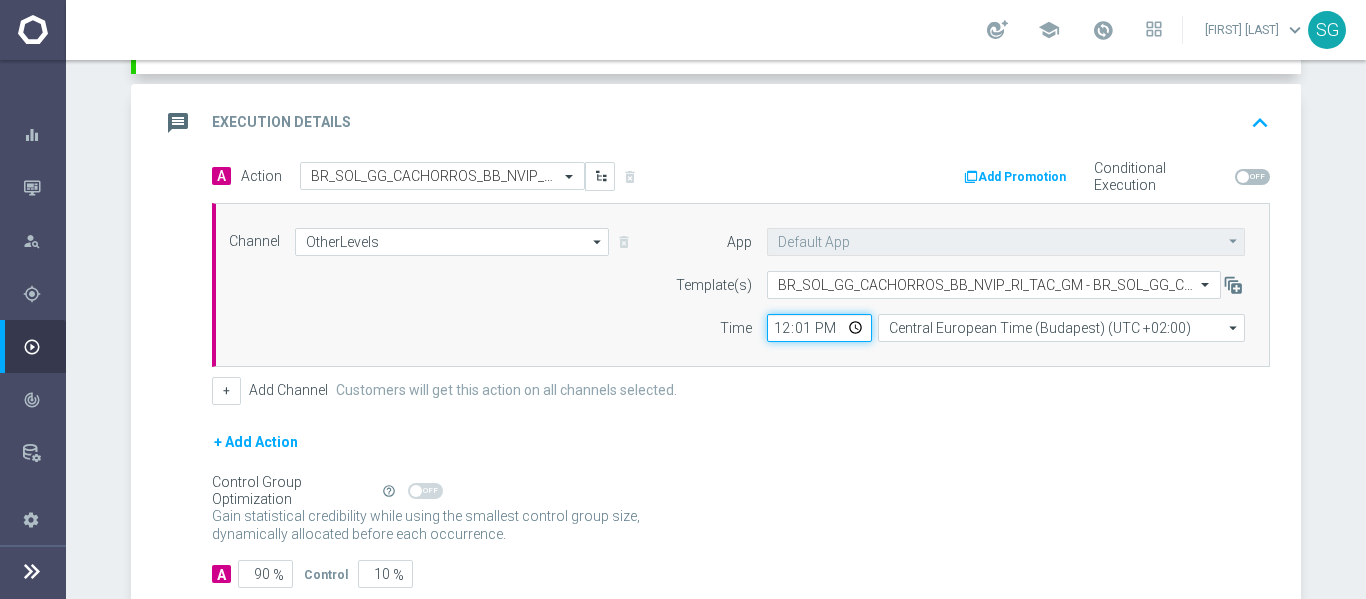 type on "12:10" 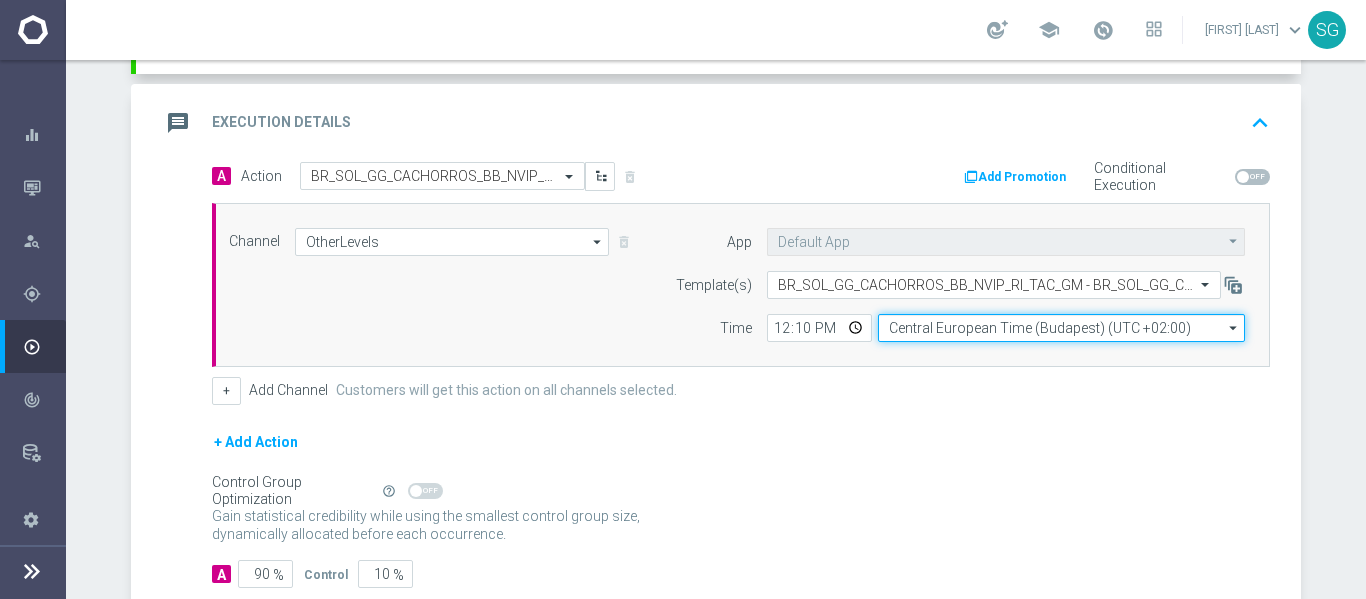 click on "Central European Time (Budapest) (UTC +02:00)" 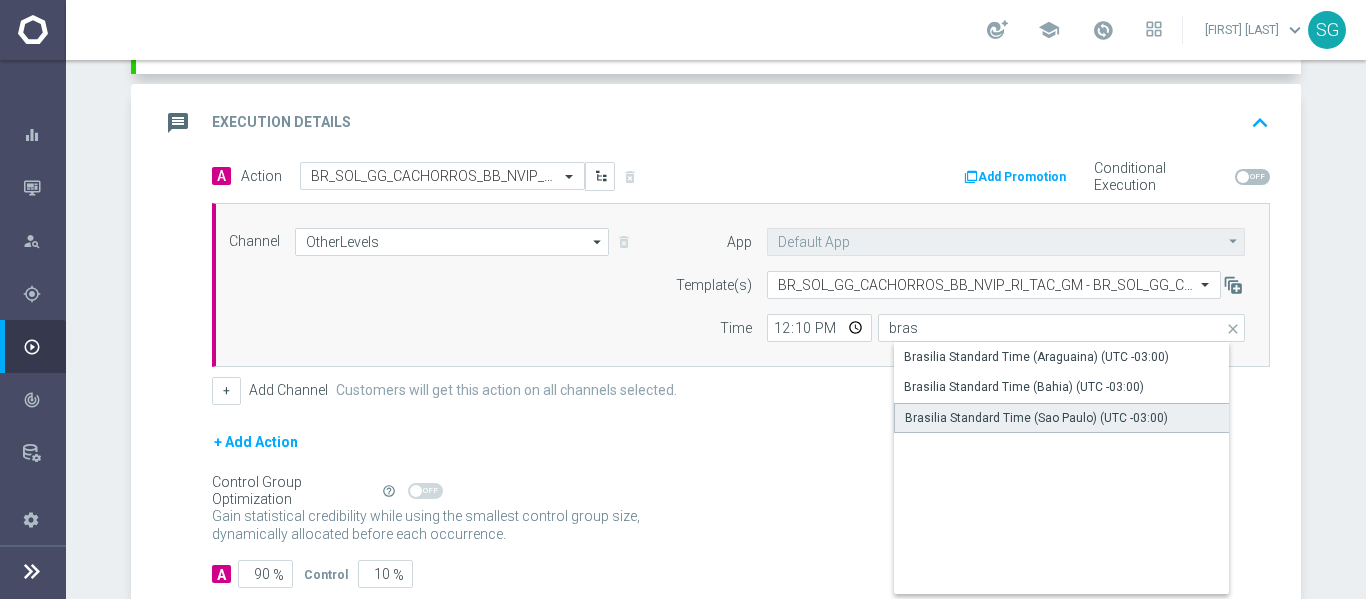 click on "Brasilia Standard Time (Sao Paulo) (UTC -03:00)" 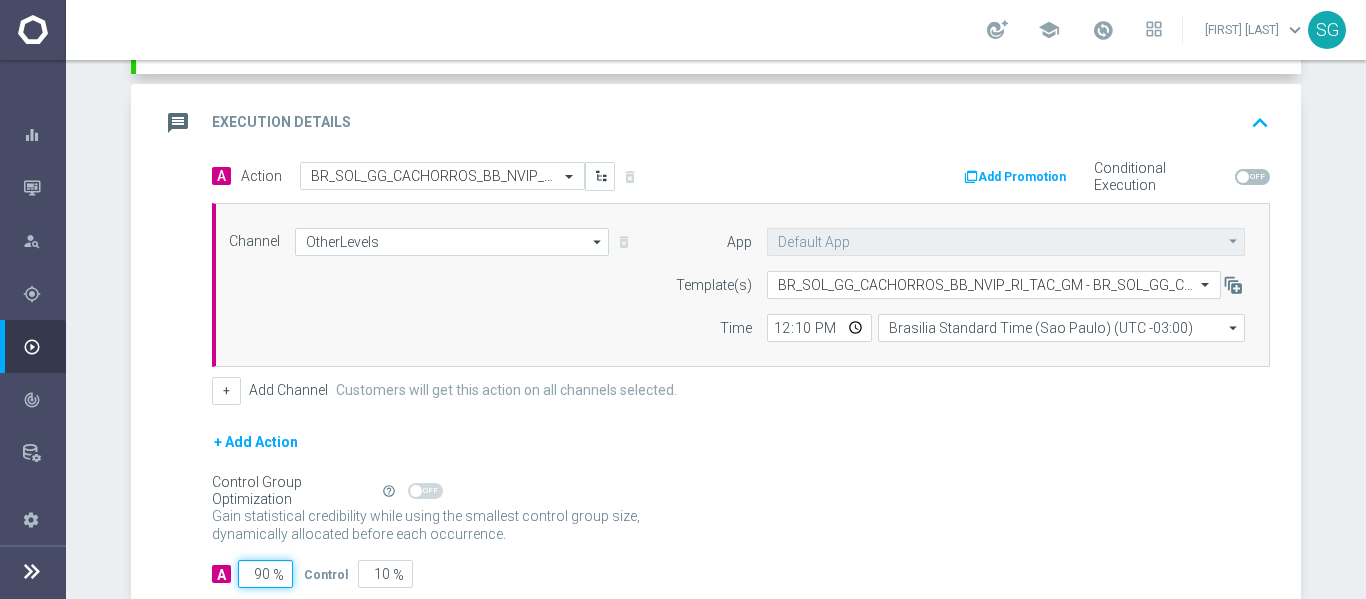 click on "90" 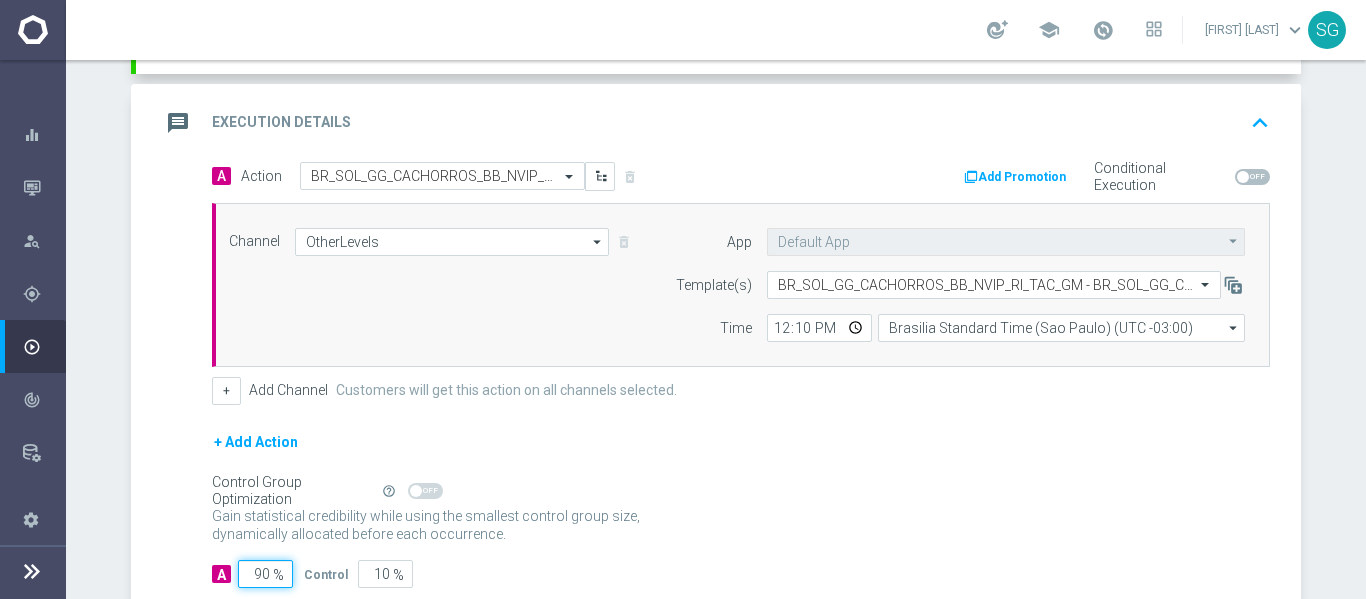 click on "90" 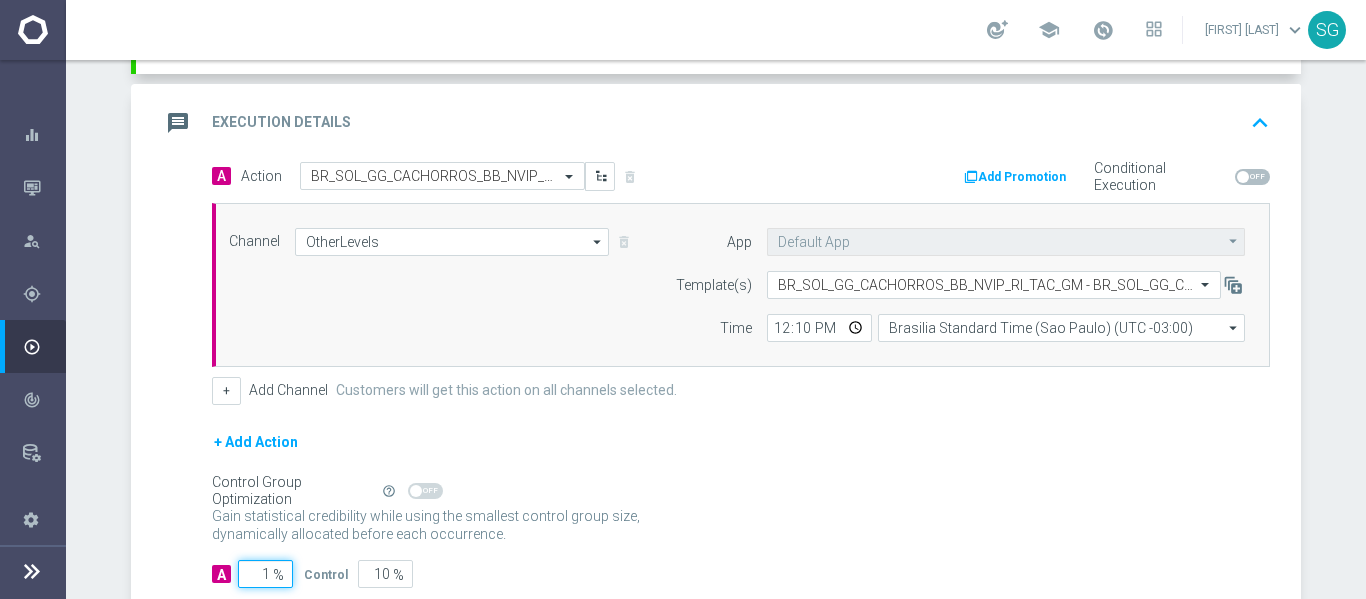 type on "99" 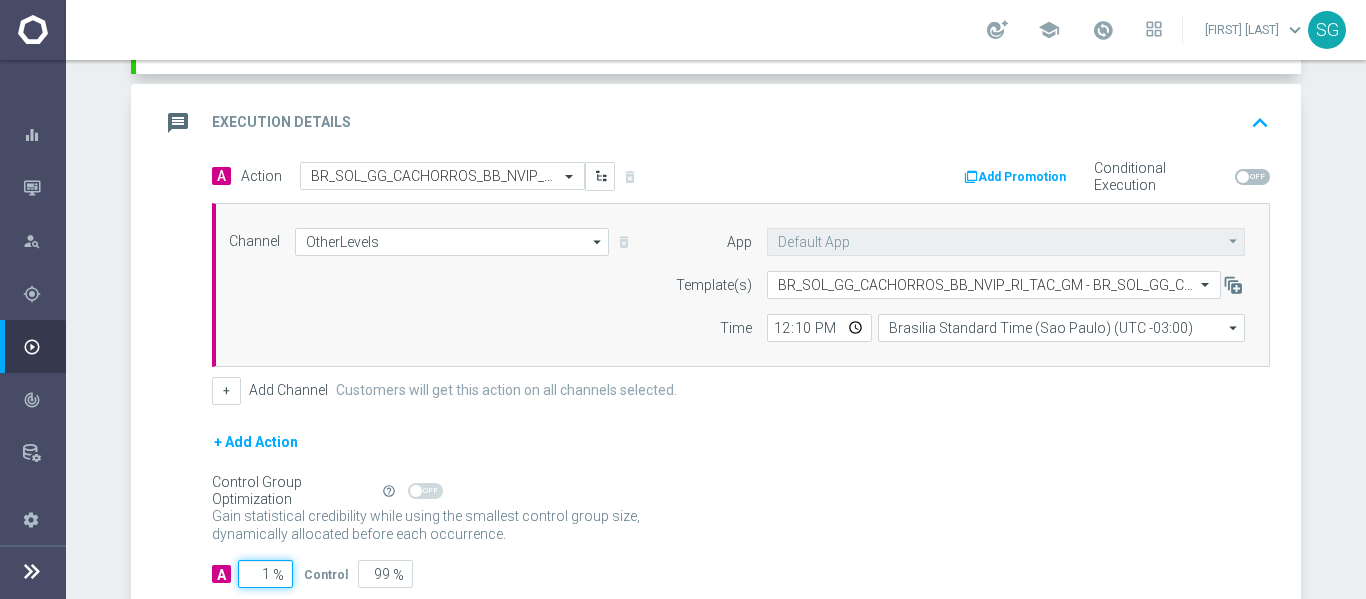 type on "10" 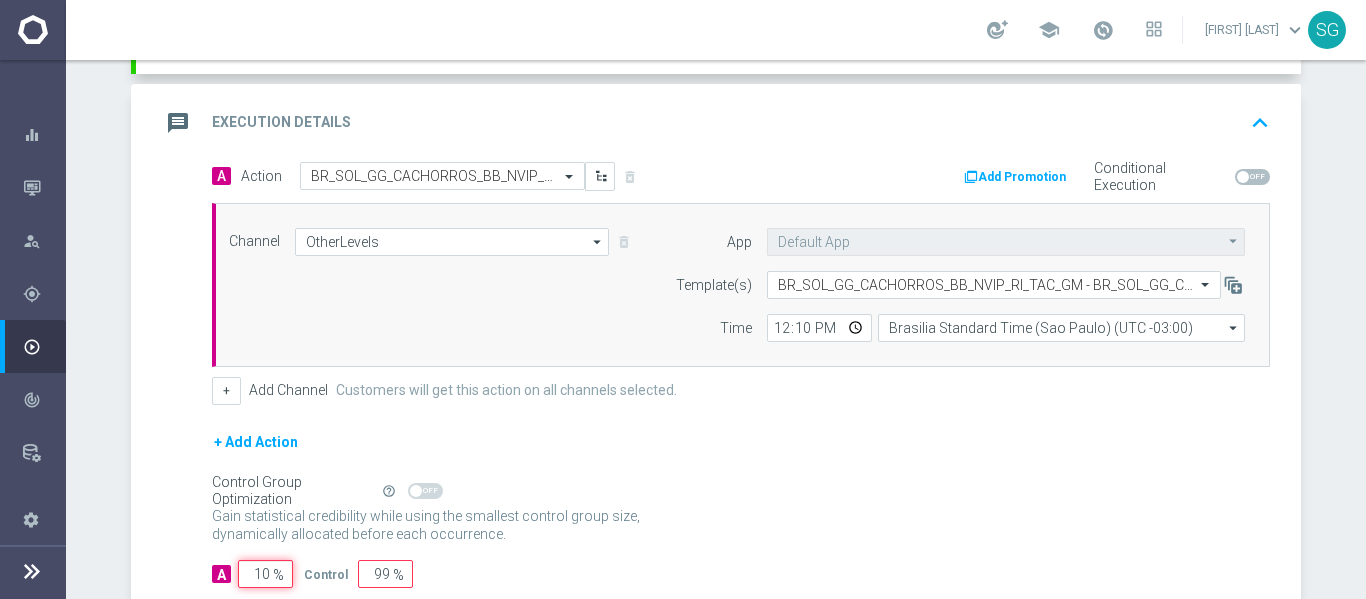 type on "90" 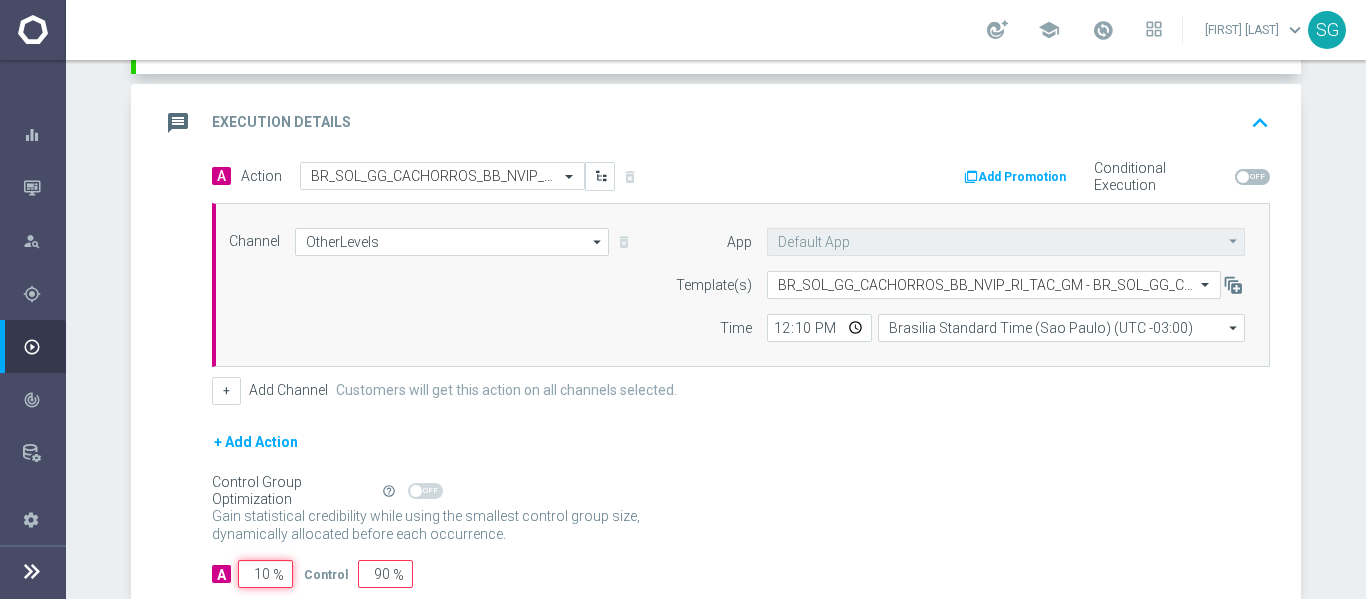 type on "100" 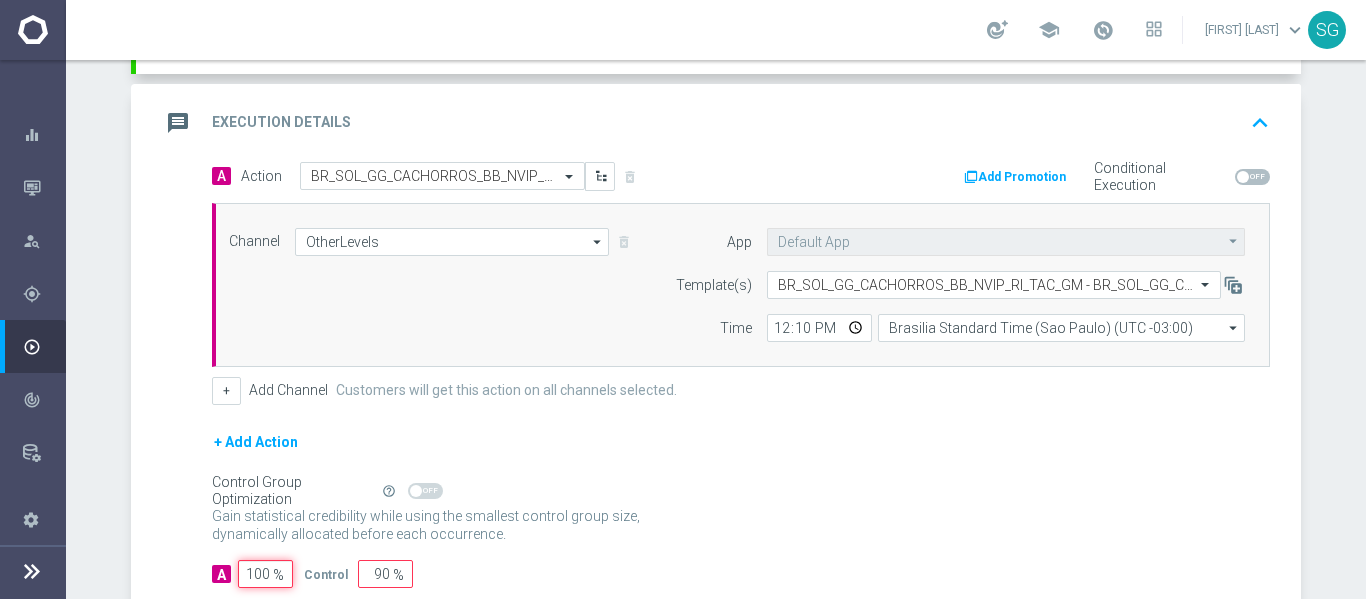 type on "0" 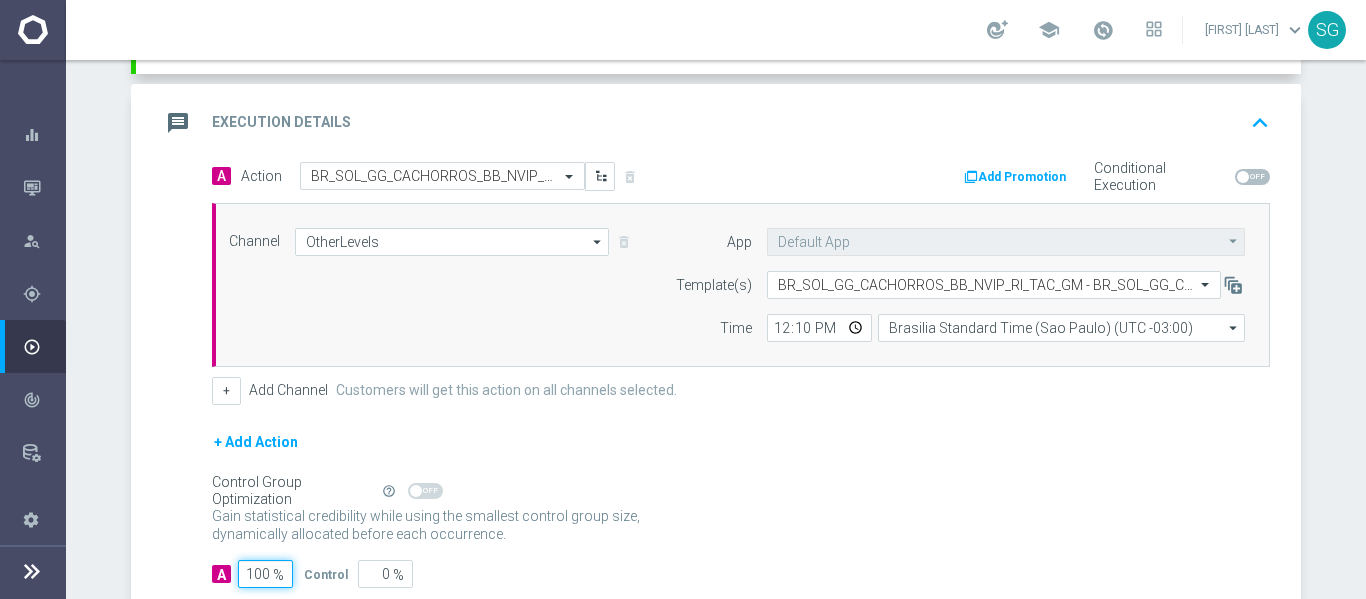 type on "100" 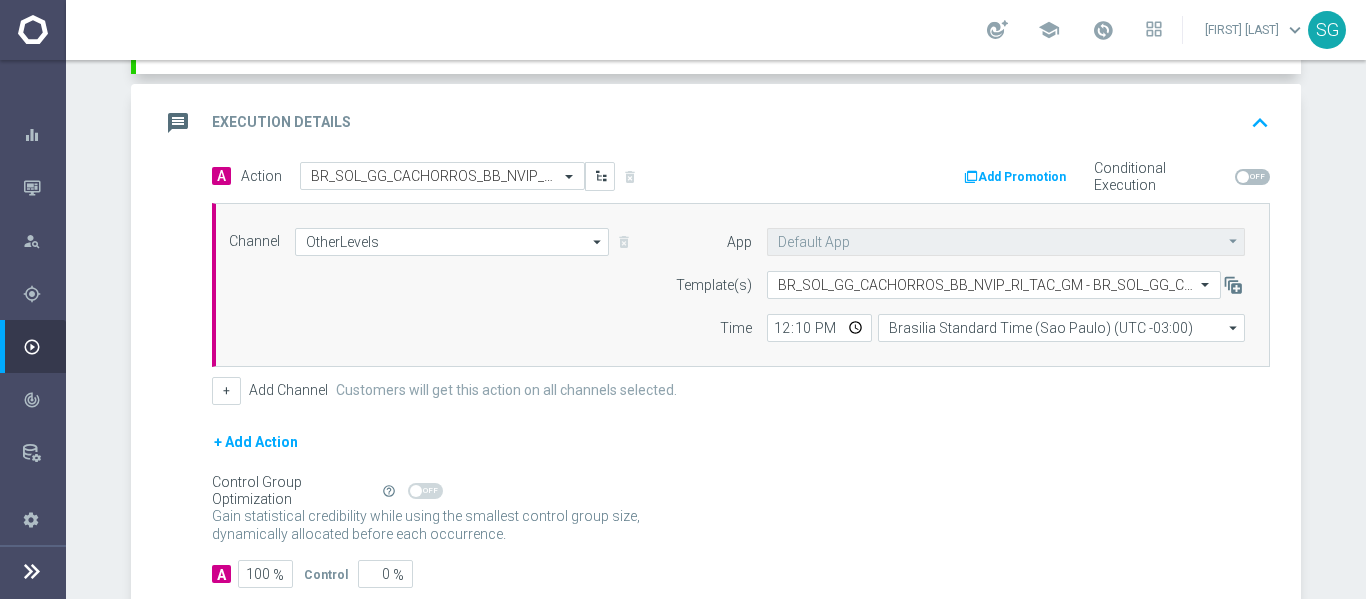 click on "message
Execution Details
keyboard_arrow_up" 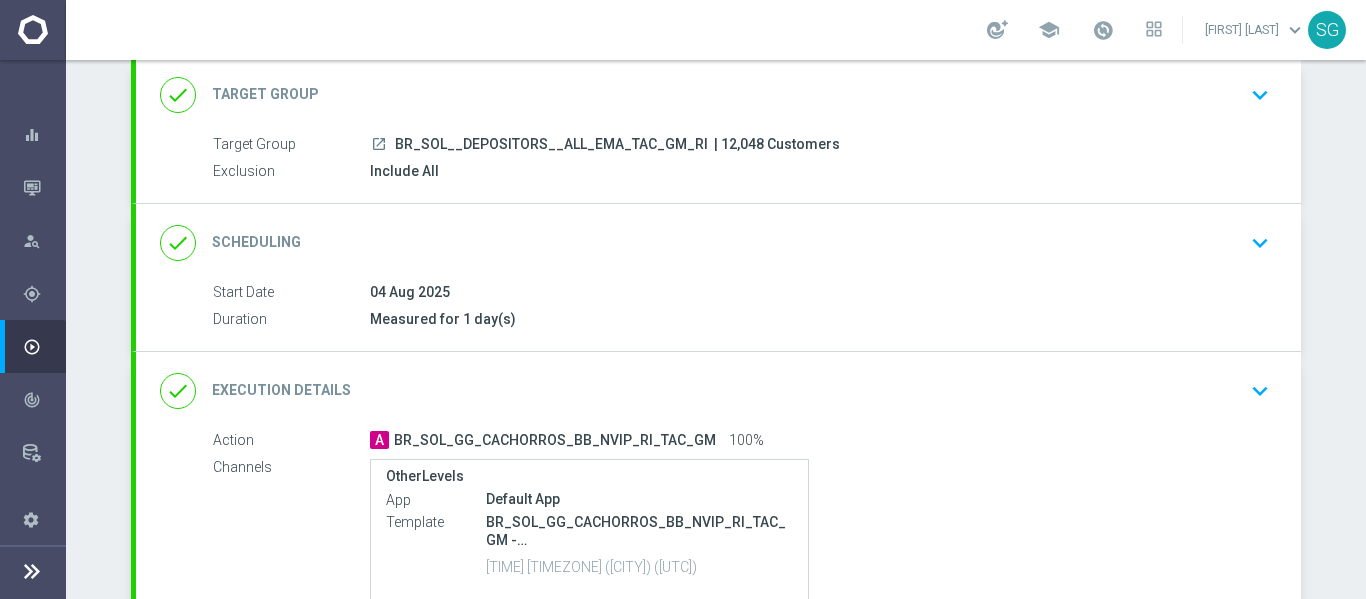 scroll, scrollTop: 325, scrollLeft: 0, axis: vertical 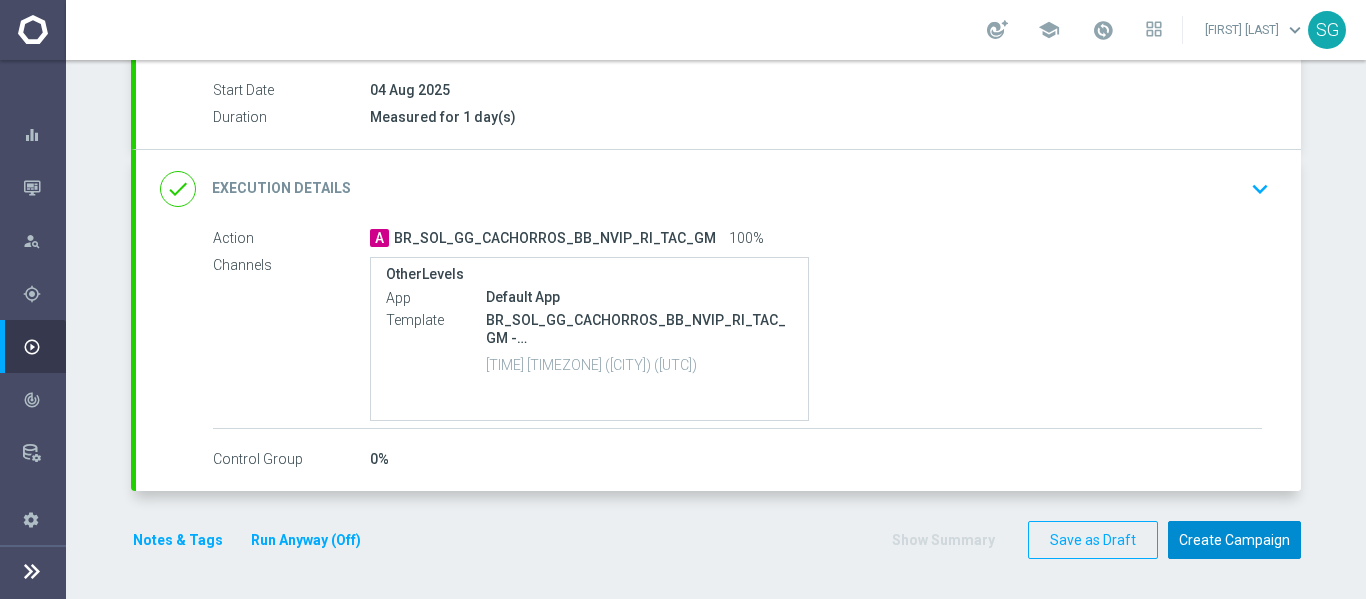 click on "Create Campaign" 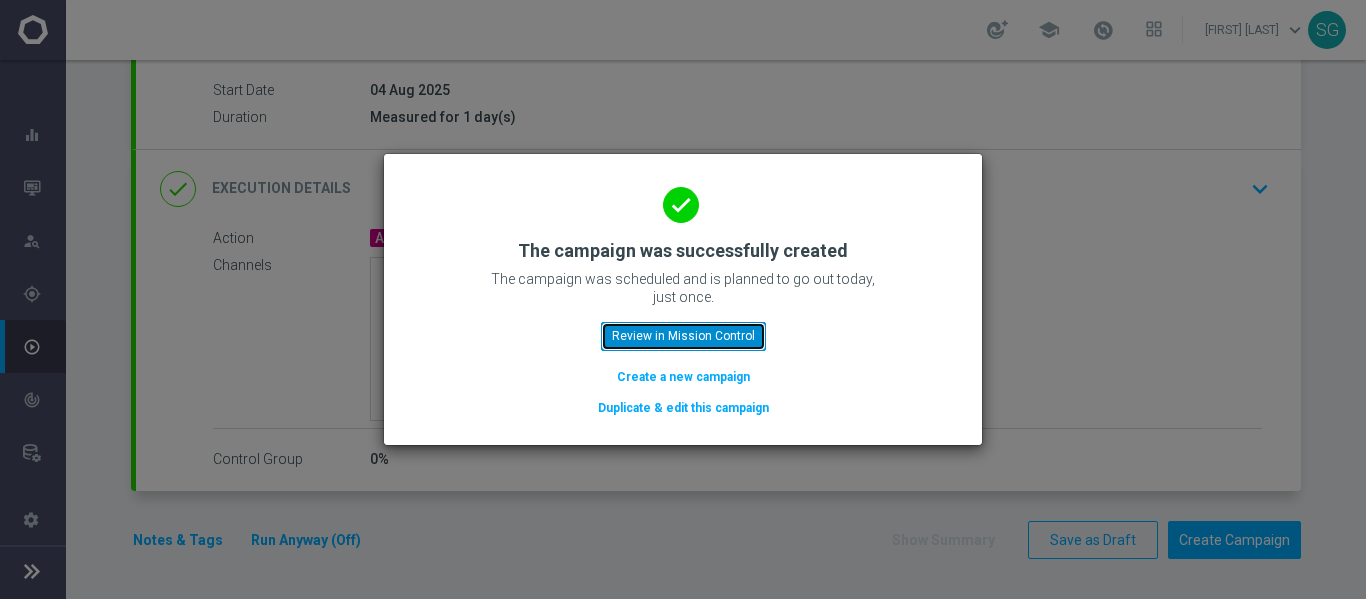 click on "Review in Mission Control" 